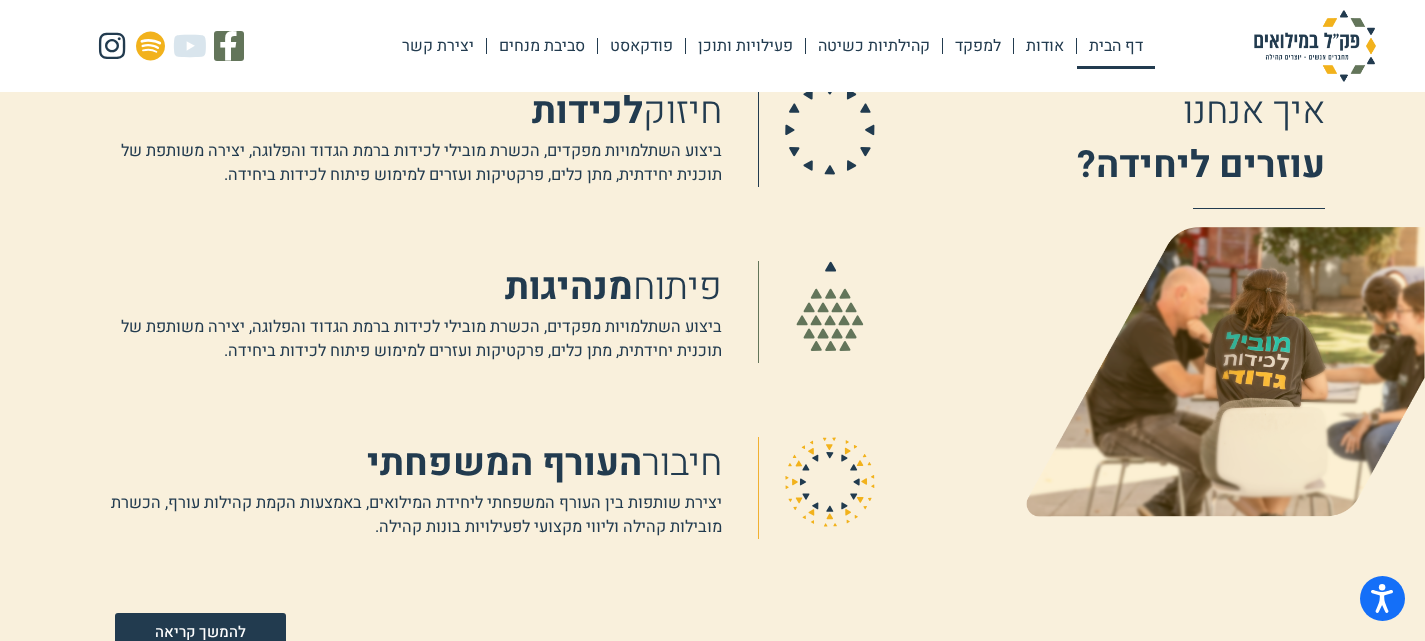 scroll, scrollTop: 1384, scrollLeft: 0, axis: vertical 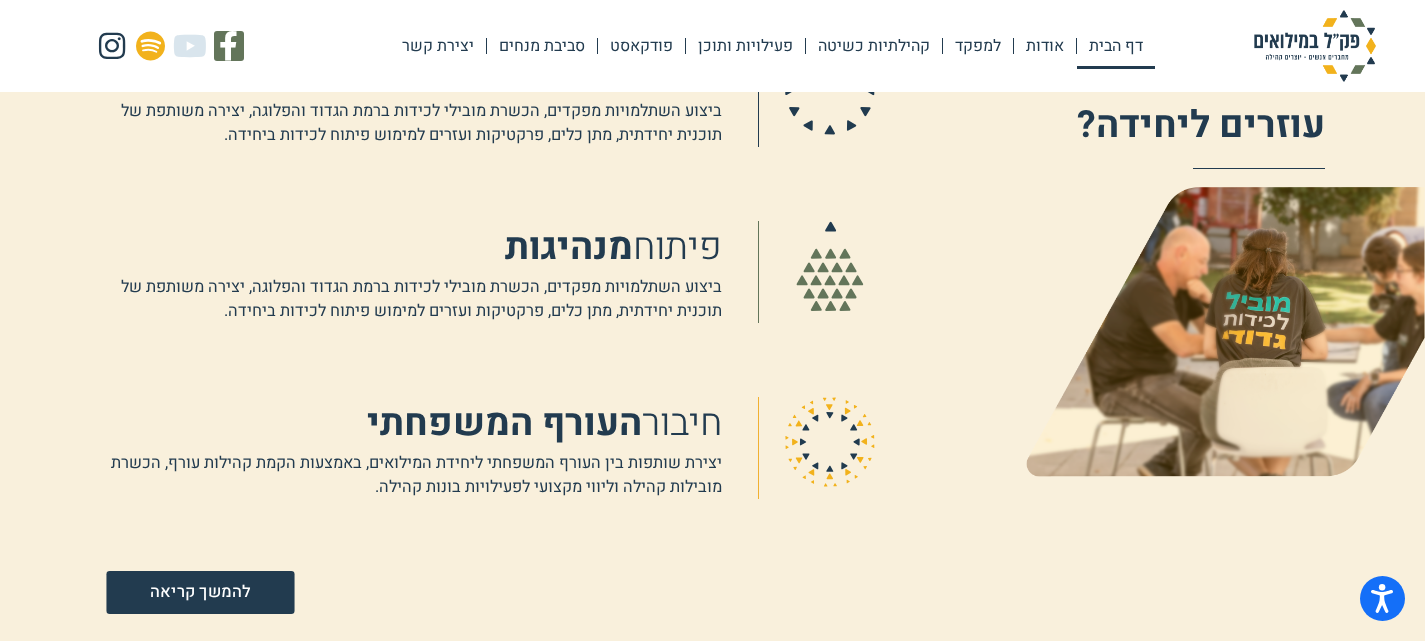 click on "להמשך קריאה" at bounding box center [200, 592] 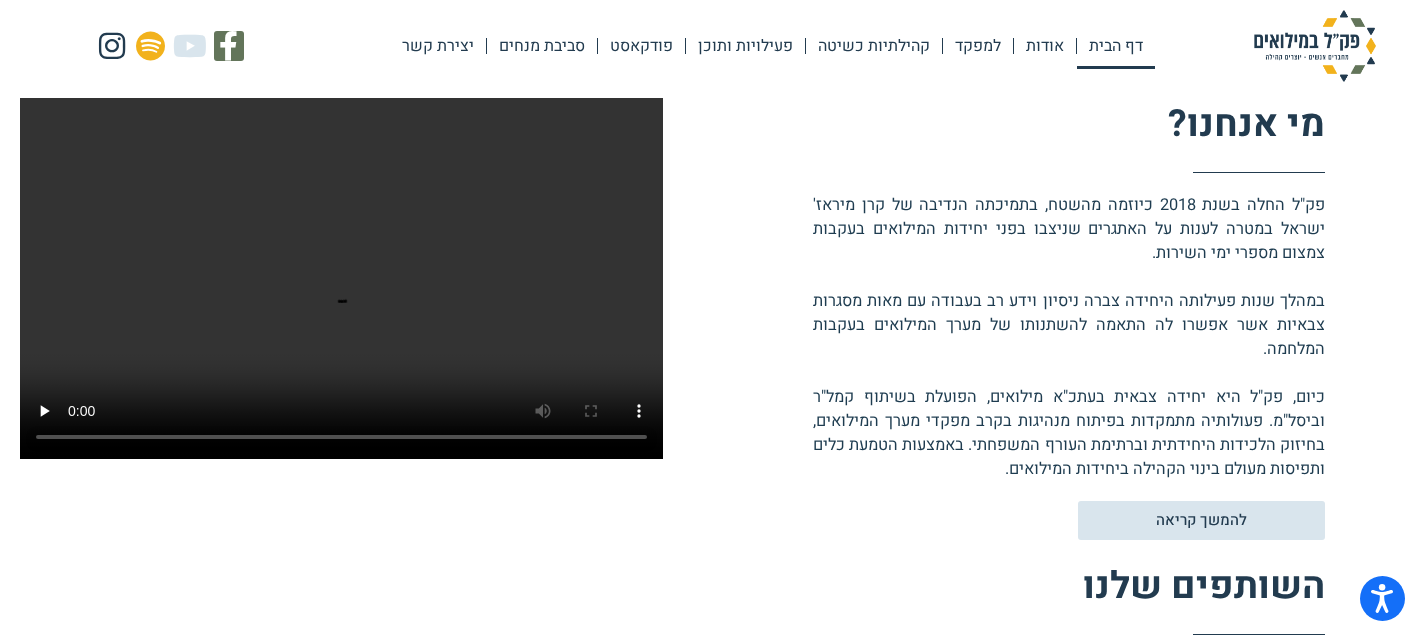 scroll, scrollTop: 0, scrollLeft: 0, axis: both 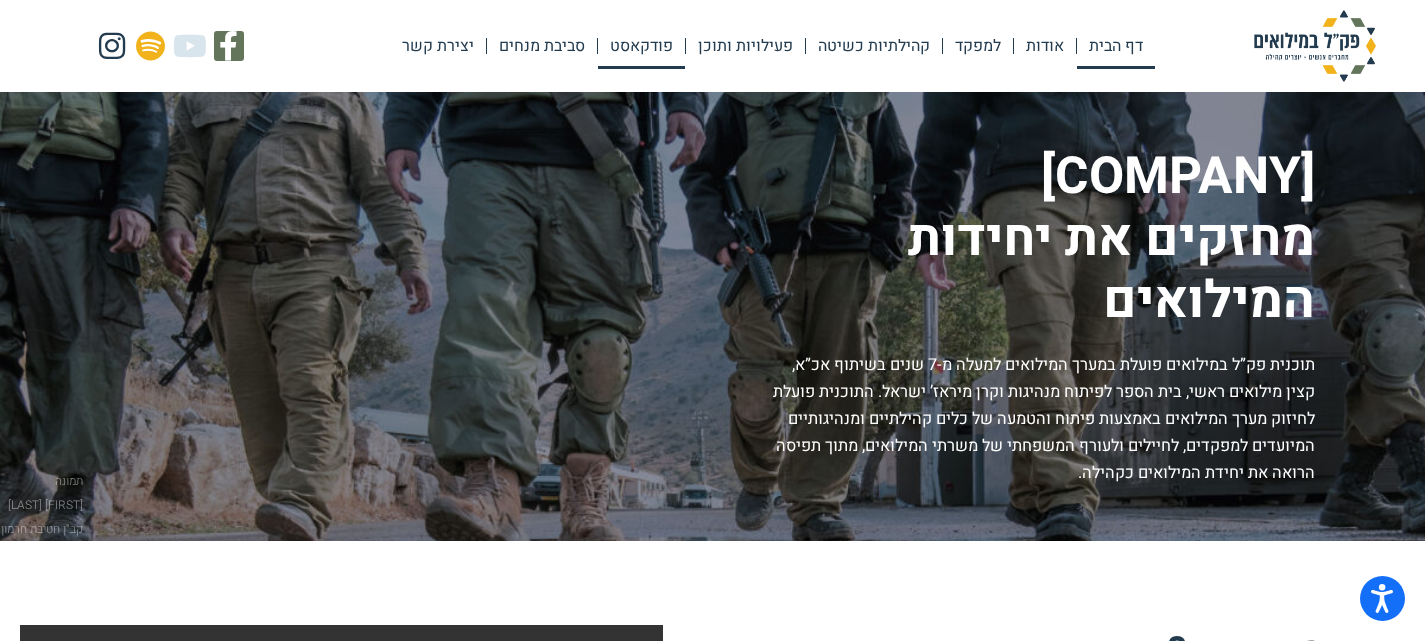 click on "פודקאסט" 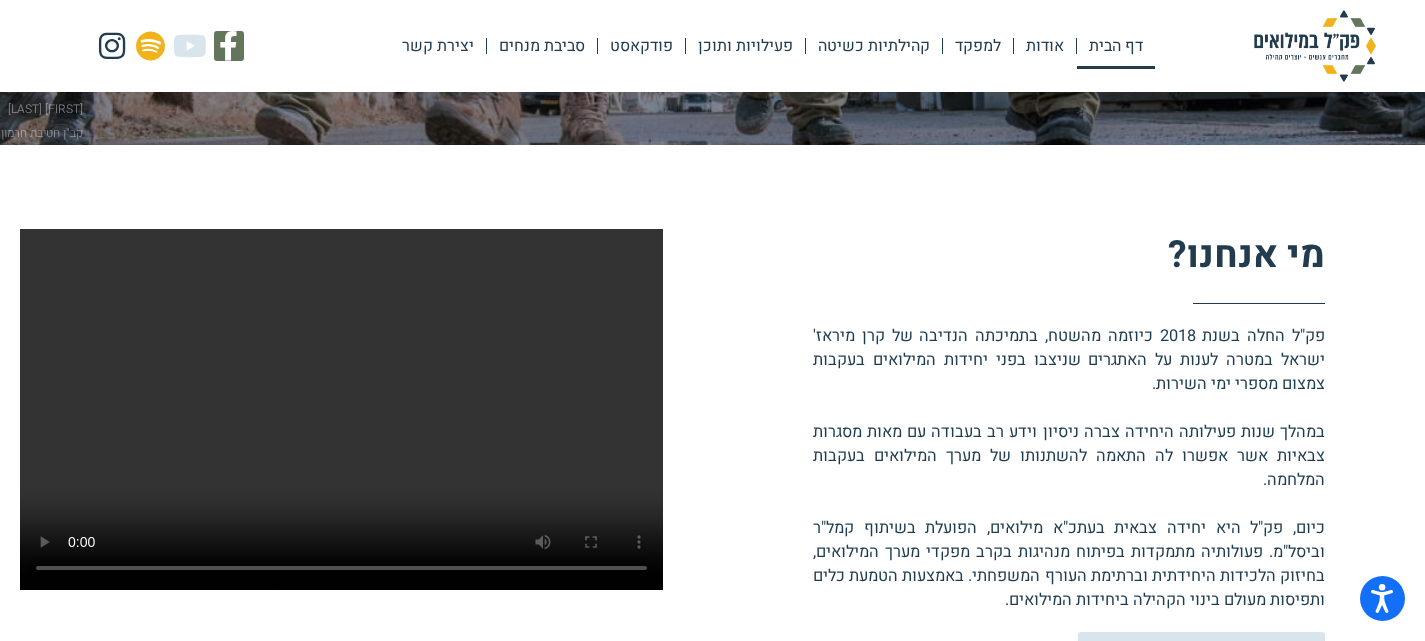 scroll, scrollTop: 0, scrollLeft: 0, axis: both 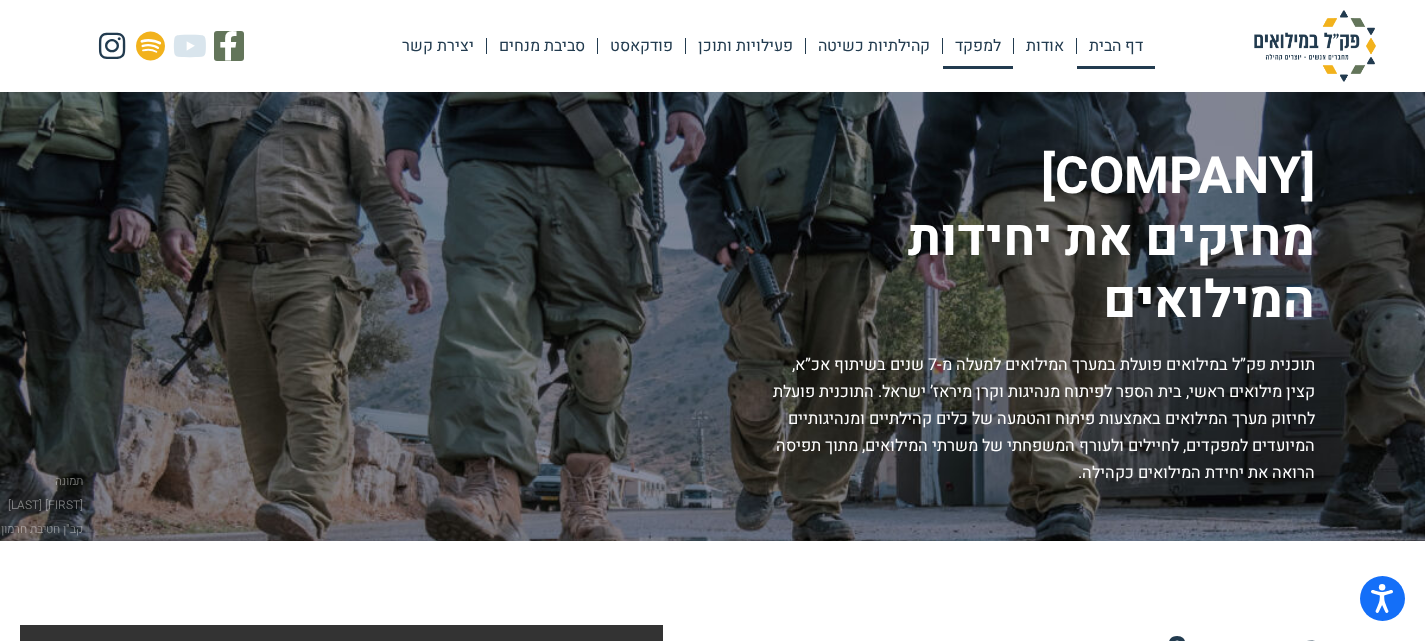 click on "למפקד" 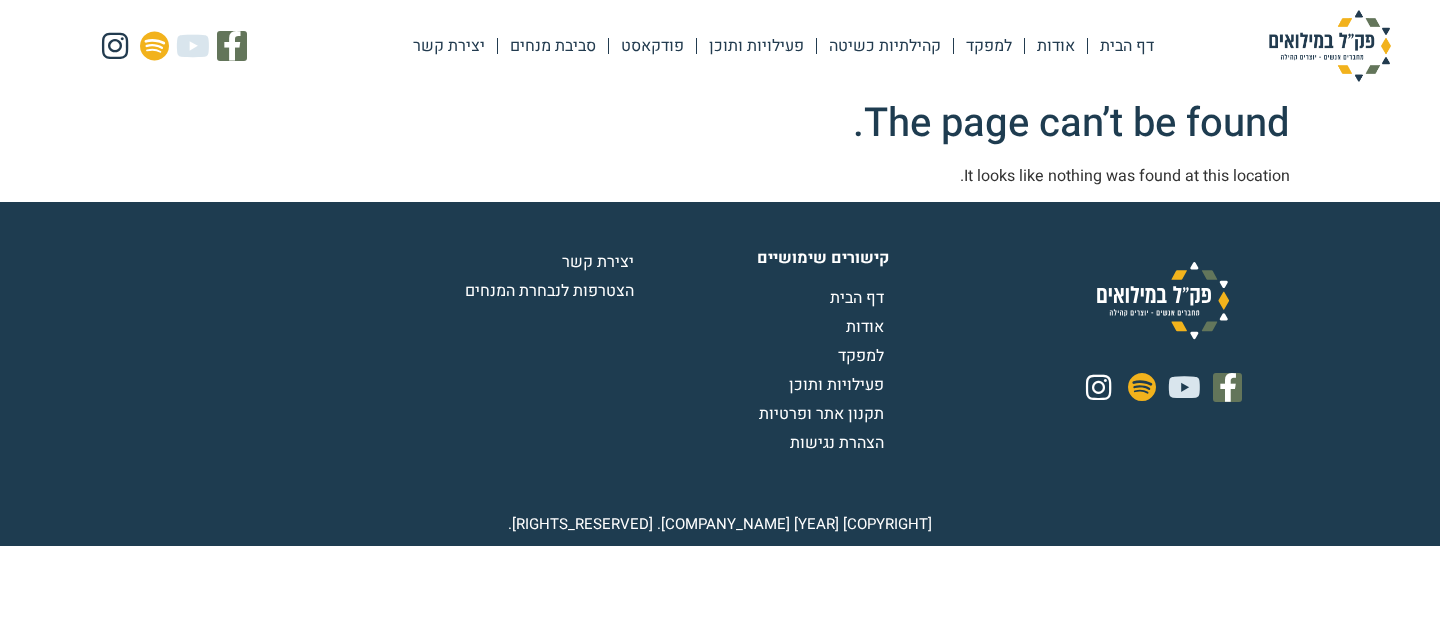 scroll, scrollTop: 0, scrollLeft: 0, axis: both 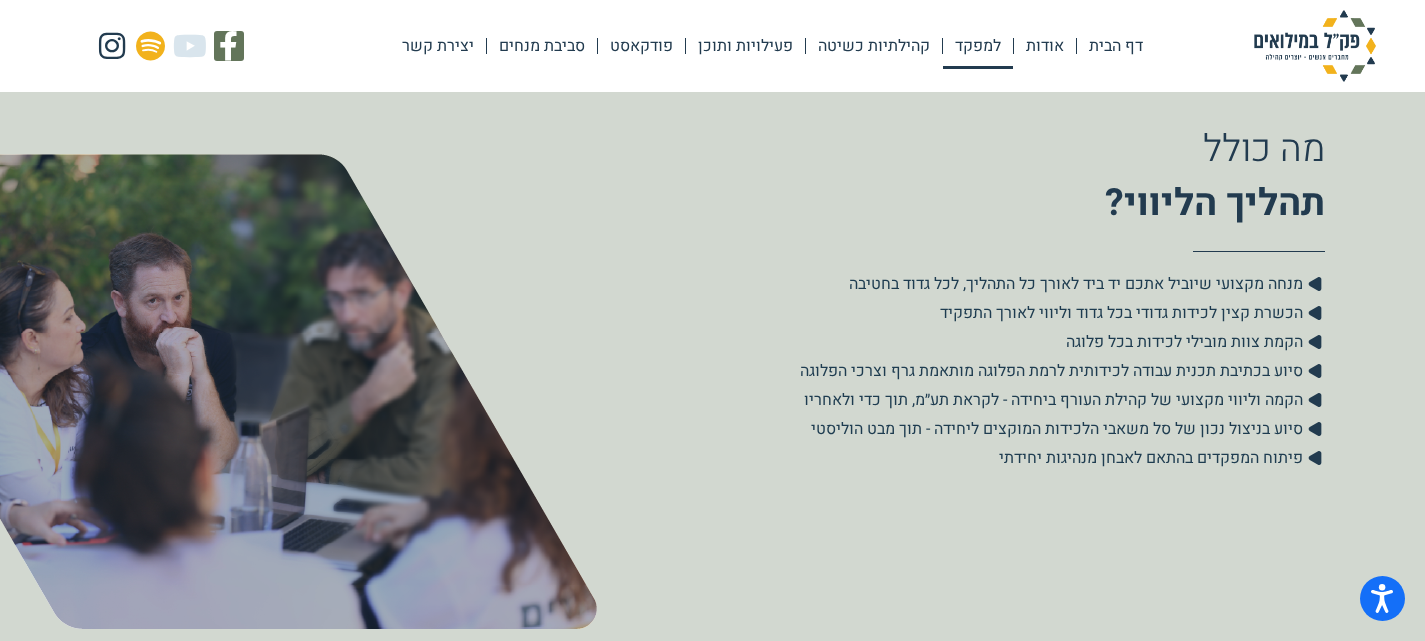 click on "מנחה מקצועי שיוביל אתכם יד ביד לאורך כל התהליך, לכל גדוד בחטיבה" at bounding box center (1078, 284) 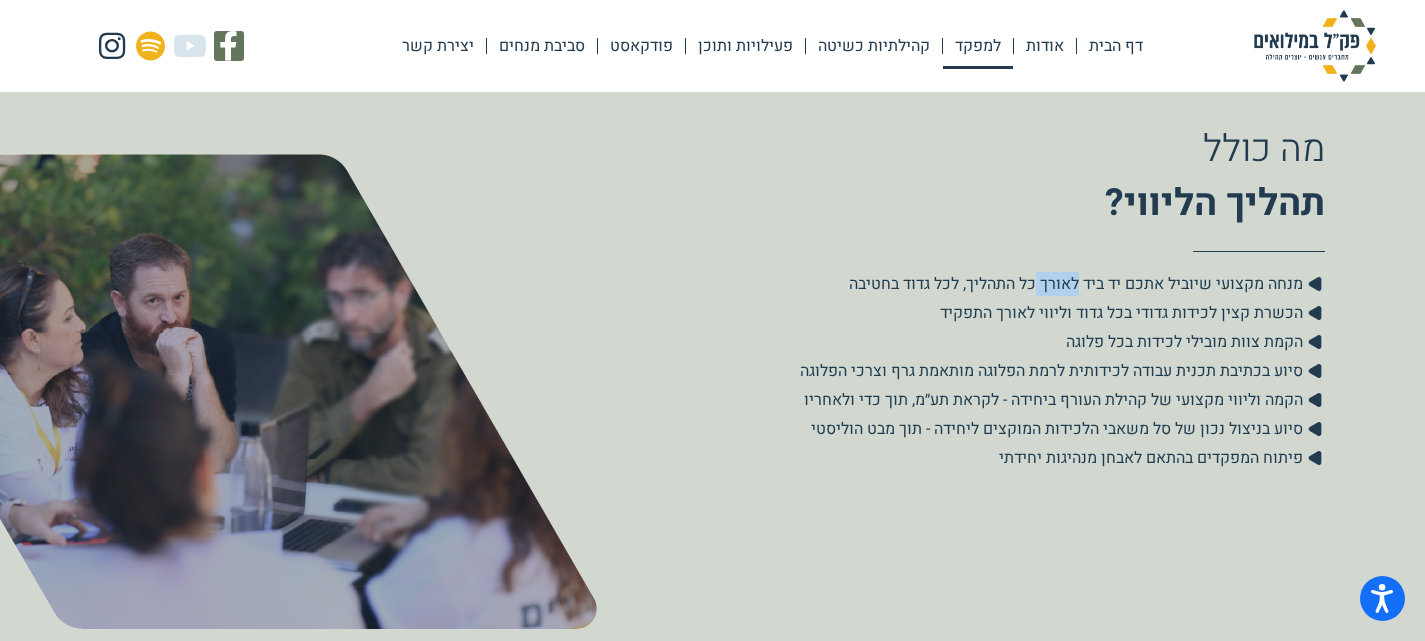 click on "מנחה מקצועי שיוביל אתכם יד ביד לאורך כל התהליך, לכל גדוד בחטיבה" at bounding box center (1078, 284) 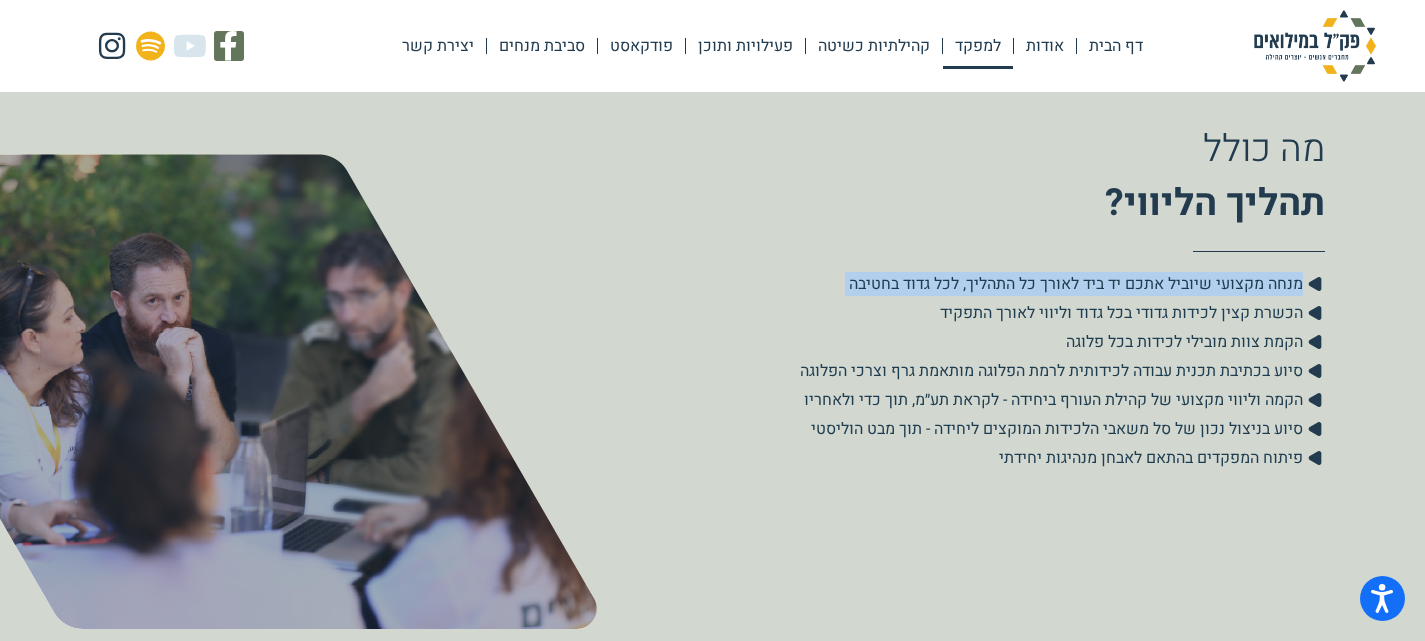 click on "מנחה מקצועי שיוביל אתכם יד ביד לאורך כל התהליך, לכל גדוד בחטיבה" at bounding box center [1078, 284] 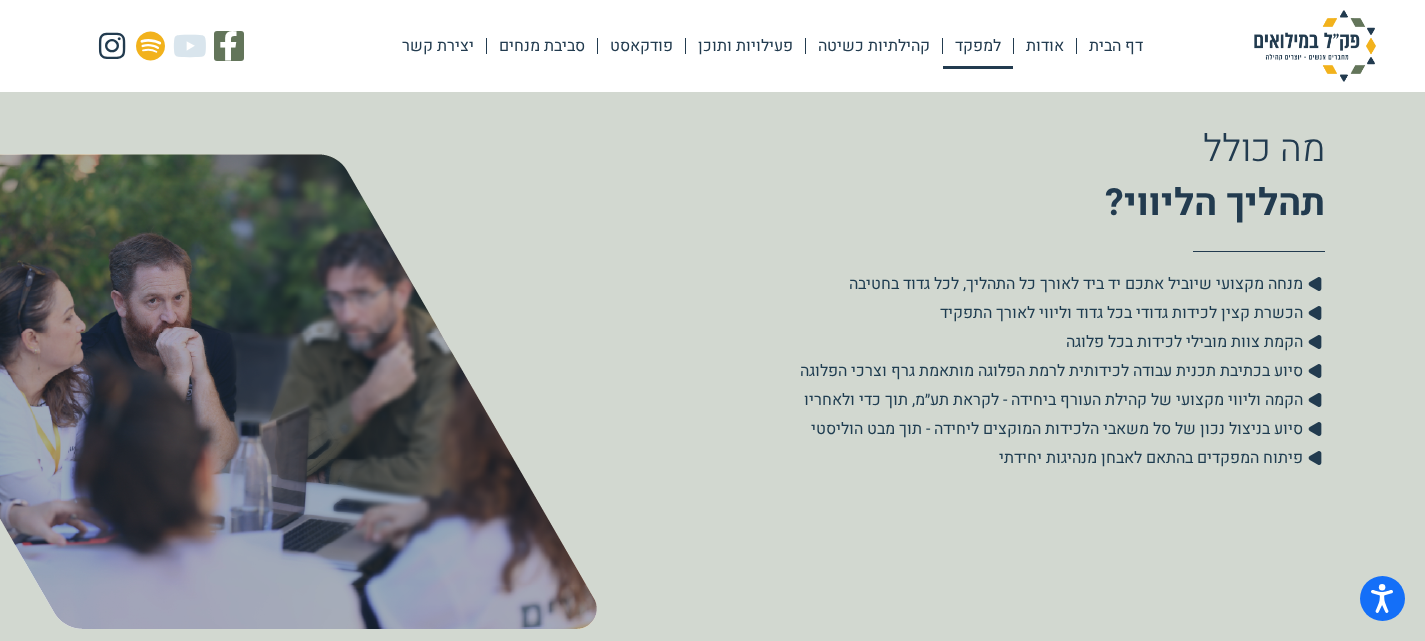 click on "הכשרת קצין לכידות גדודי בכל גדוד וליווי לאורך התפקיד" at bounding box center (1124, 313) 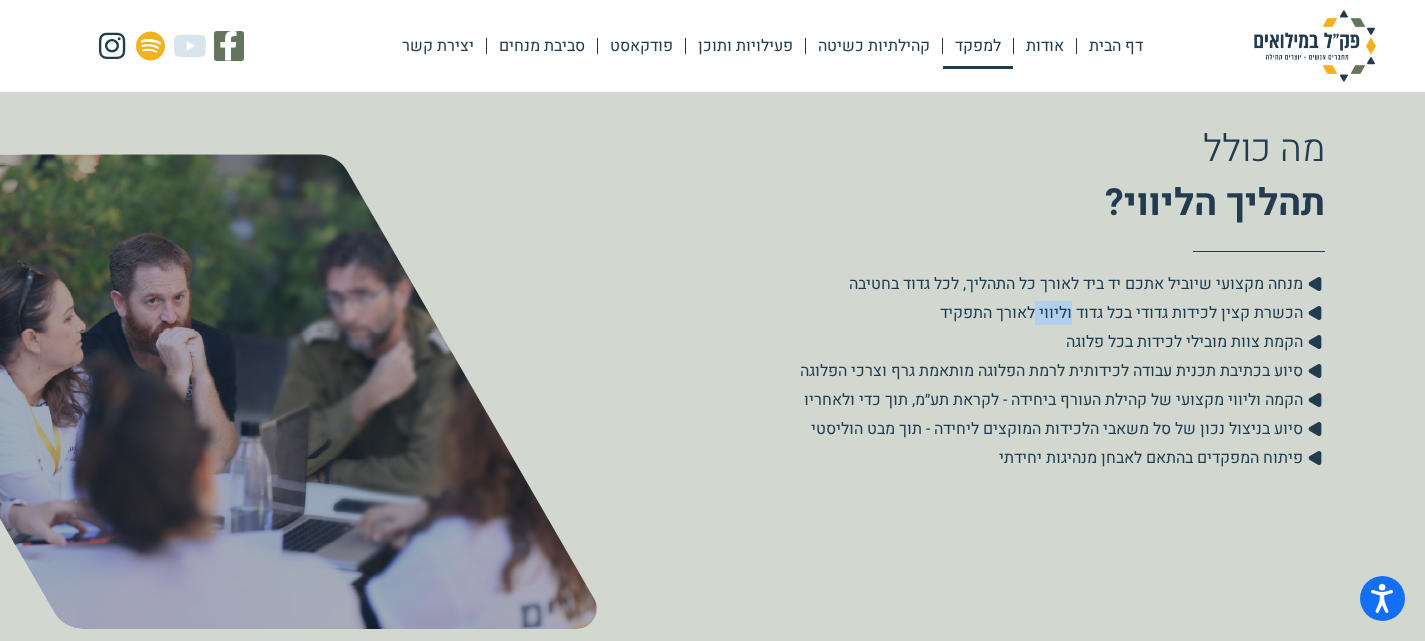 click on "הכשרת קצין לכידות גדודי בכל גדוד וליווי לאורך התפקיד" at bounding box center (1124, 313) 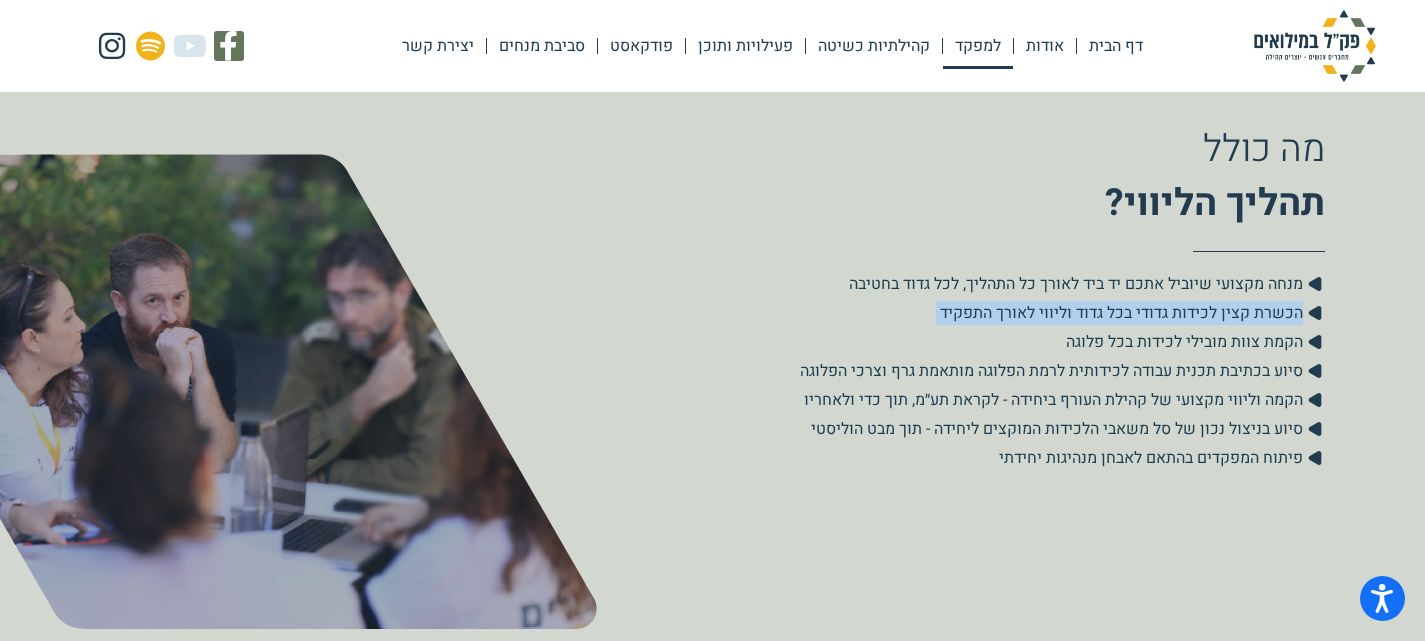 click on "הכשרת קצין לכידות גדודי בכל גדוד וליווי לאורך התפקיד" at bounding box center [1124, 313] 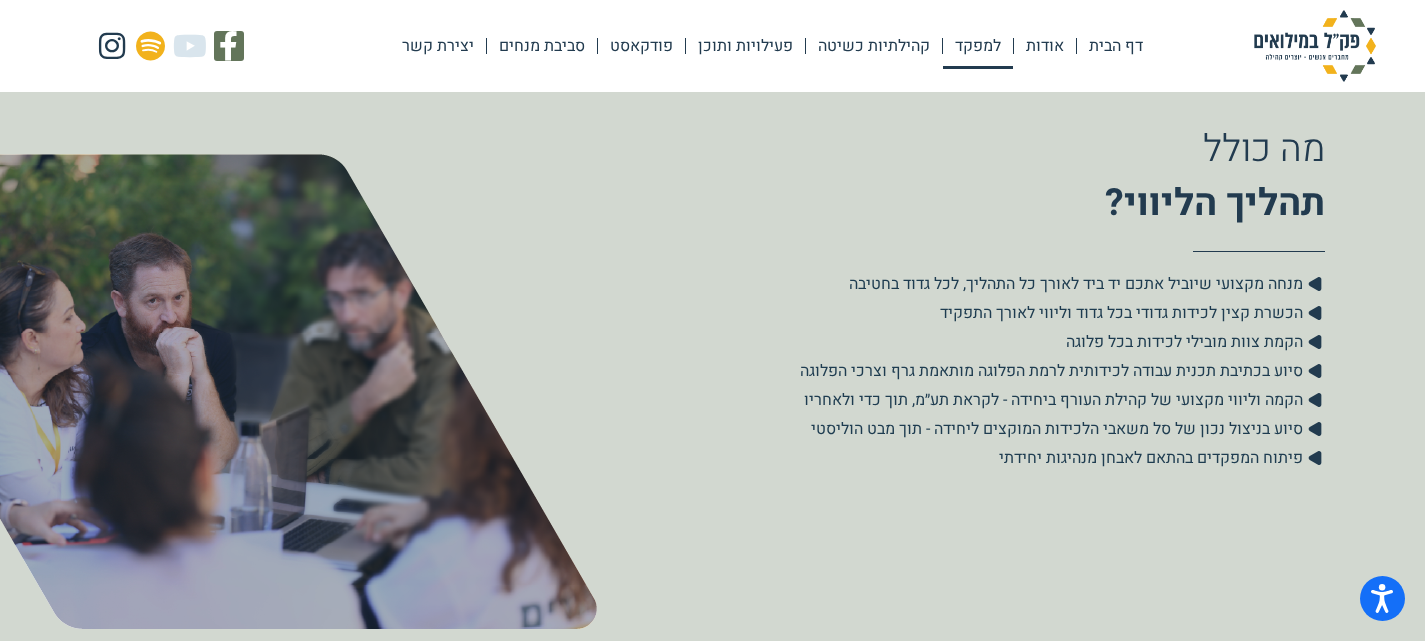 click on ".cls-1{fill:#223b4f;}
מנחה מקצועי שיוביל אתכם יד ביד לאורך כל התהליך, לכל גדוד בחטיבה
.cls-1{fill:#223b4f;}
הכשרת קצין לכידות גדודי בכל גדוד וליווי לאורך התפקיד
.cls-1{fill:#223b4f;}
הקמת צוות מובילי לכידות בכל פלוגה
.cls-1{fill:#223b4f;}
סיוע בכתיבת תכנית עבודה לכידותית לרמת הפלוגה מותאמת גרף וצרכי הפלוגה
.cls-1{fill:#223b4f;}
הקמה וליווי מקצועי של קהילת העורף ביחידה - לקראת תע״מ, תוך כדי ולאחריו
.cls-1{fill:#223b4f;}" at bounding box center (1006, 371) 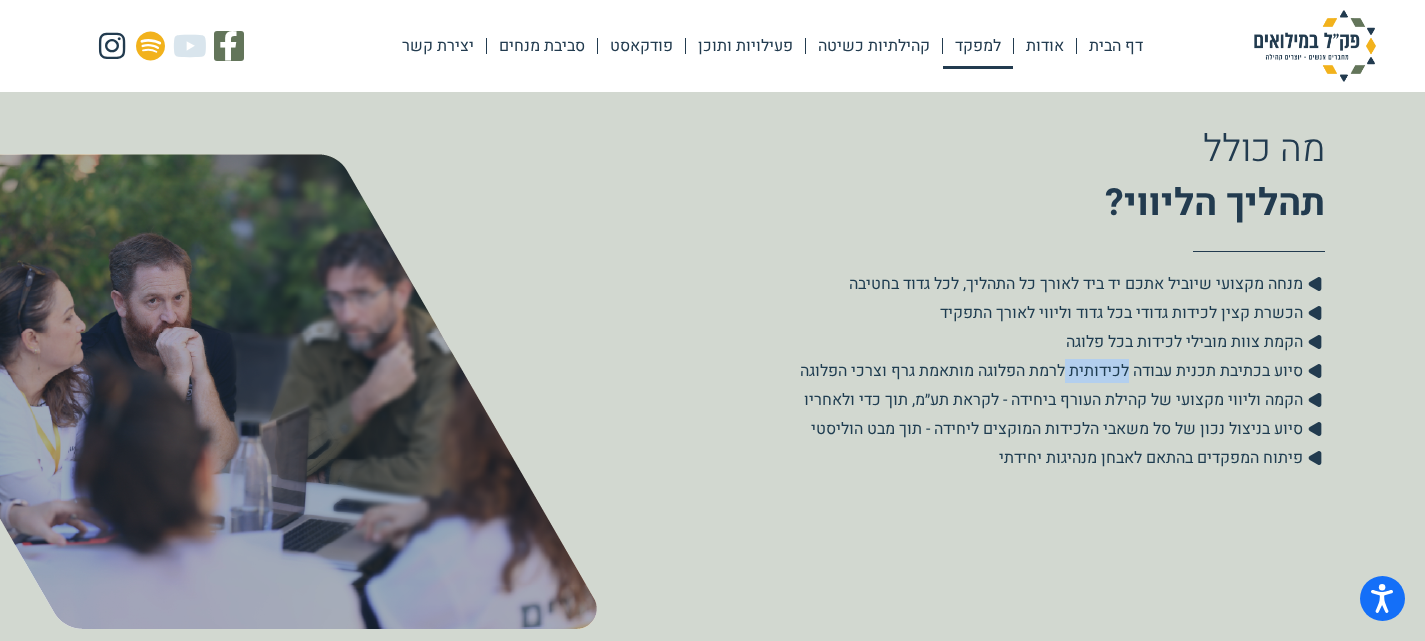 click on ".cls-1{fill:#223b4f;}
מנחה מקצועי שיוביל אתכם יד ביד לאורך כל התהליך, לכל גדוד בחטיבה
.cls-1{fill:#223b4f;}
הכשרת קצין לכידות גדודי בכל גדוד וליווי לאורך התפקיד
.cls-1{fill:#223b4f;}
הקמת צוות מובילי לכידות בכל פלוגה
.cls-1{fill:#223b4f;}
סיוע בכתיבת תכנית עבודה לכידותית לרמת הפלוגה מותאמת גרף וצרכי הפלוגה
.cls-1{fill:#223b4f;}
הקמה וליווי מקצועי של קהילת העורף ביחידה - לקראת תע״מ, תוך כדי ולאחריו
.cls-1{fill:#223b4f;}" at bounding box center [1006, 371] 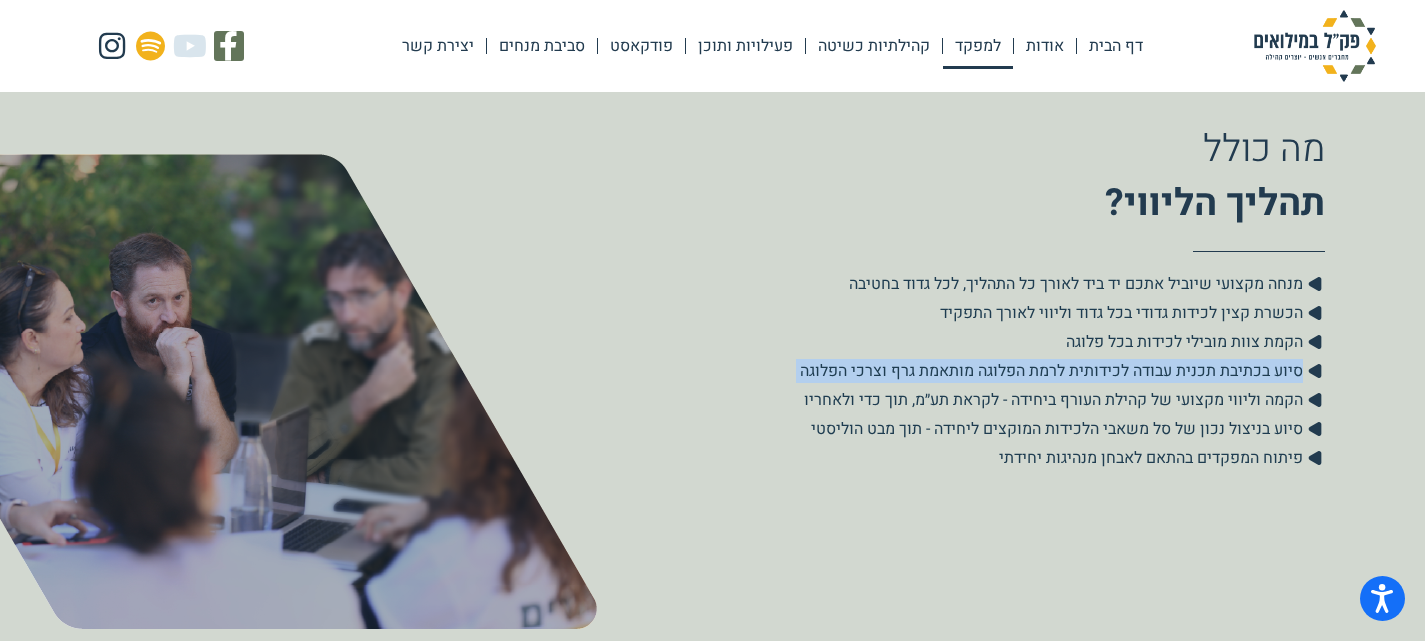click on ".cls-1{fill:#223b4f;}
מנחה מקצועי שיוביל אתכם יד ביד לאורך כל התהליך, לכל גדוד בחטיבה
.cls-1{fill:#223b4f;}
הכשרת קצין לכידות גדודי בכל גדוד וליווי לאורך התפקיד
.cls-1{fill:#223b4f;}
הקמת צוות מובילי לכידות בכל פלוגה
.cls-1{fill:#223b4f;}
סיוע בכתיבת תכנית עבודה לכידותית לרמת הפלוגה מותאמת גרף וצרכי הפלוגה
.cls-1{fill:#223b4f;}
הקמה וליווי מקצועי של קהילת העורף ביחידה - לקראת תע״מ, תוך כדי ולאחריו
.cls-1{fill:#223b4f;}" at bounding box center (1006, 371) 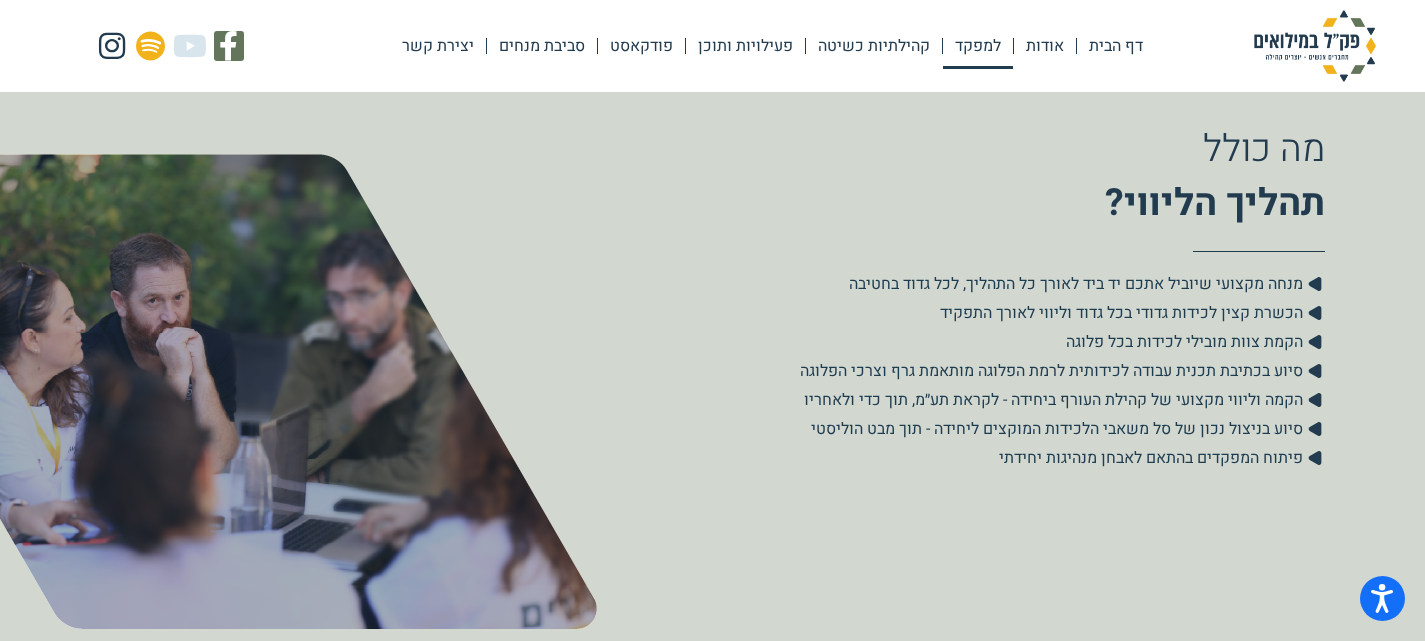 click on "הקמת צוות מובילי לכידות בכל פלוגה" at bounding box center (1187, 342) 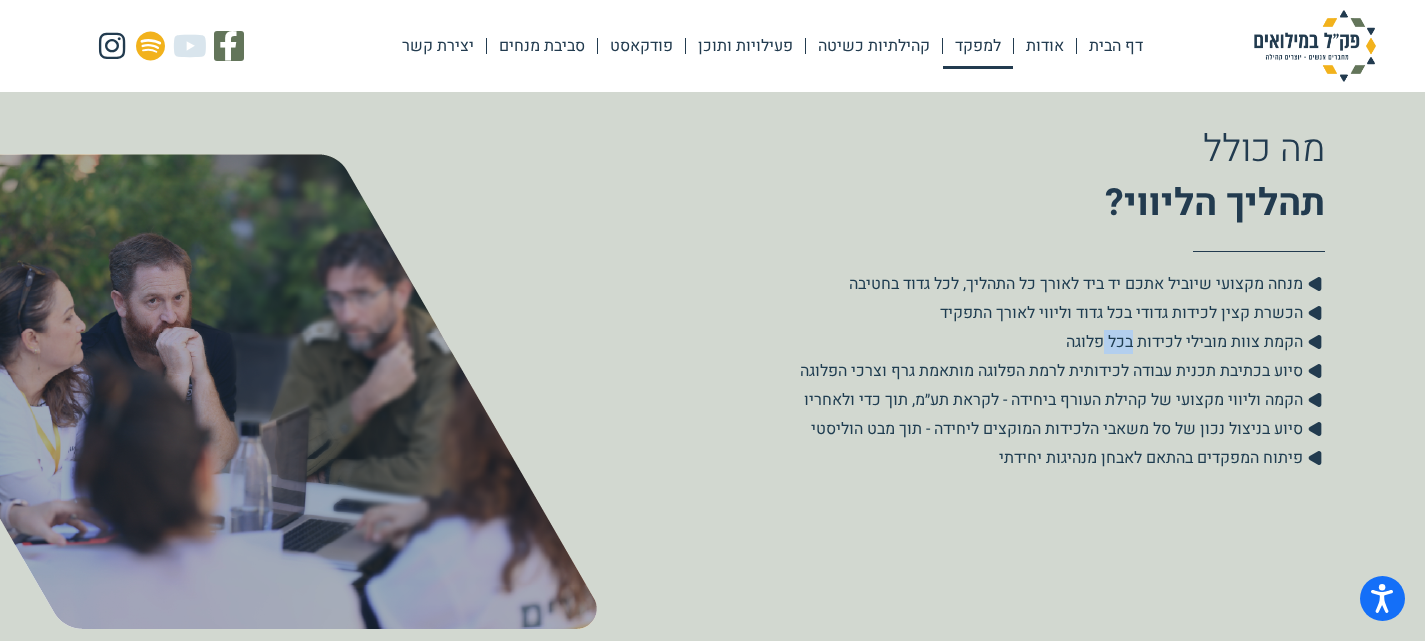 click on "הקמת צוות מובילי לכידות בכל פלוגה" at bounding box center (1187, 342) 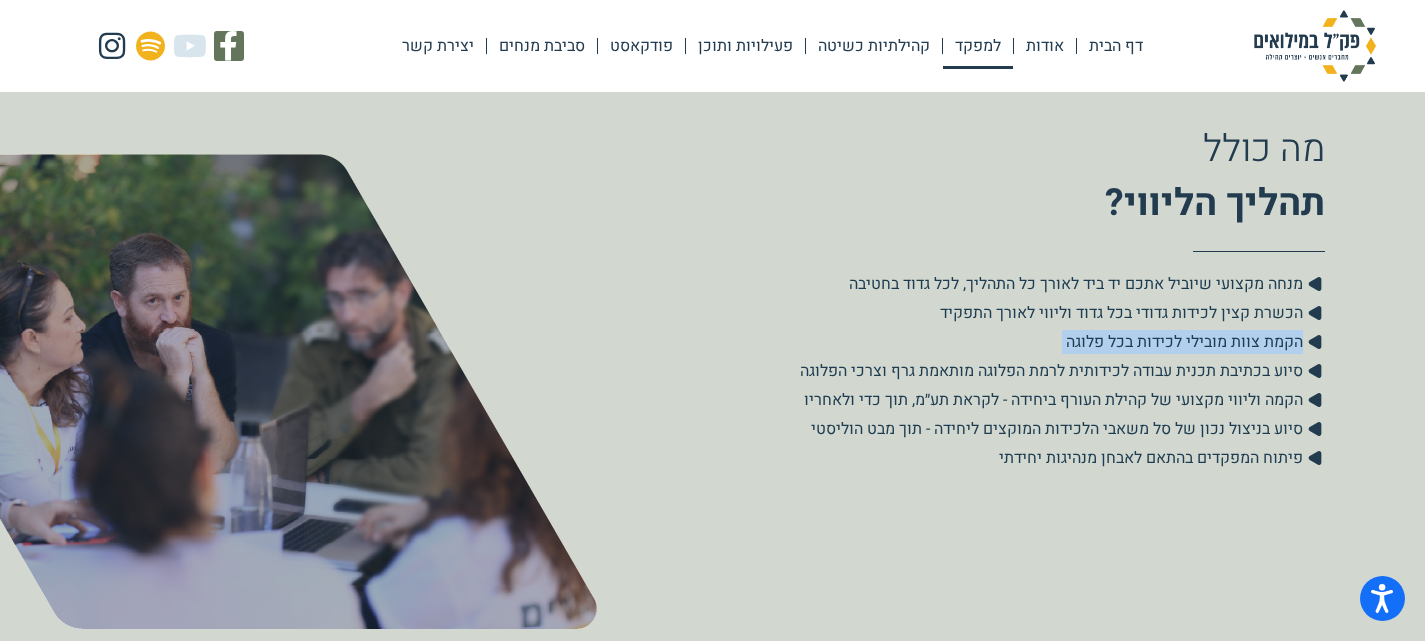 click on "הקמת צוות מובילי לכידות בכל פלוגה" at bounding box center [1187, 342] 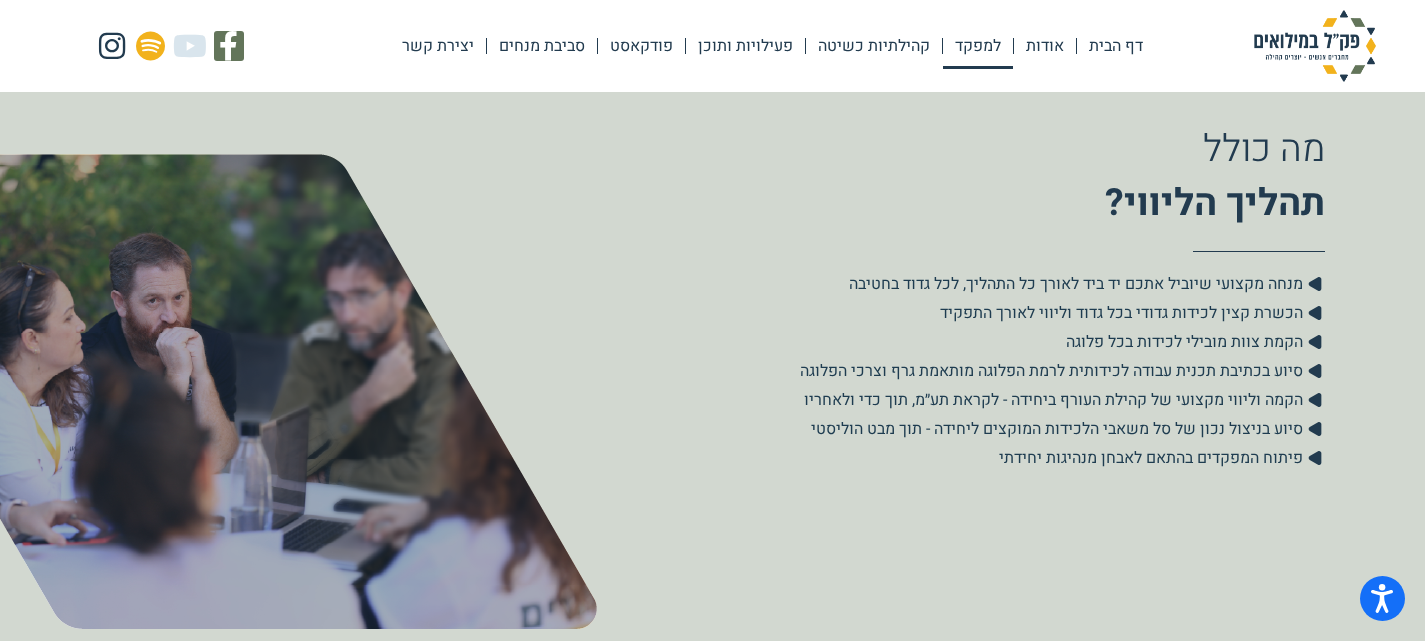 click on "הקמה וליווי מקצועי של קהילת העורף ביחידה - לקראת תע״מ, תוך כדי ולאחריו" at bounding box center (1056, 400) 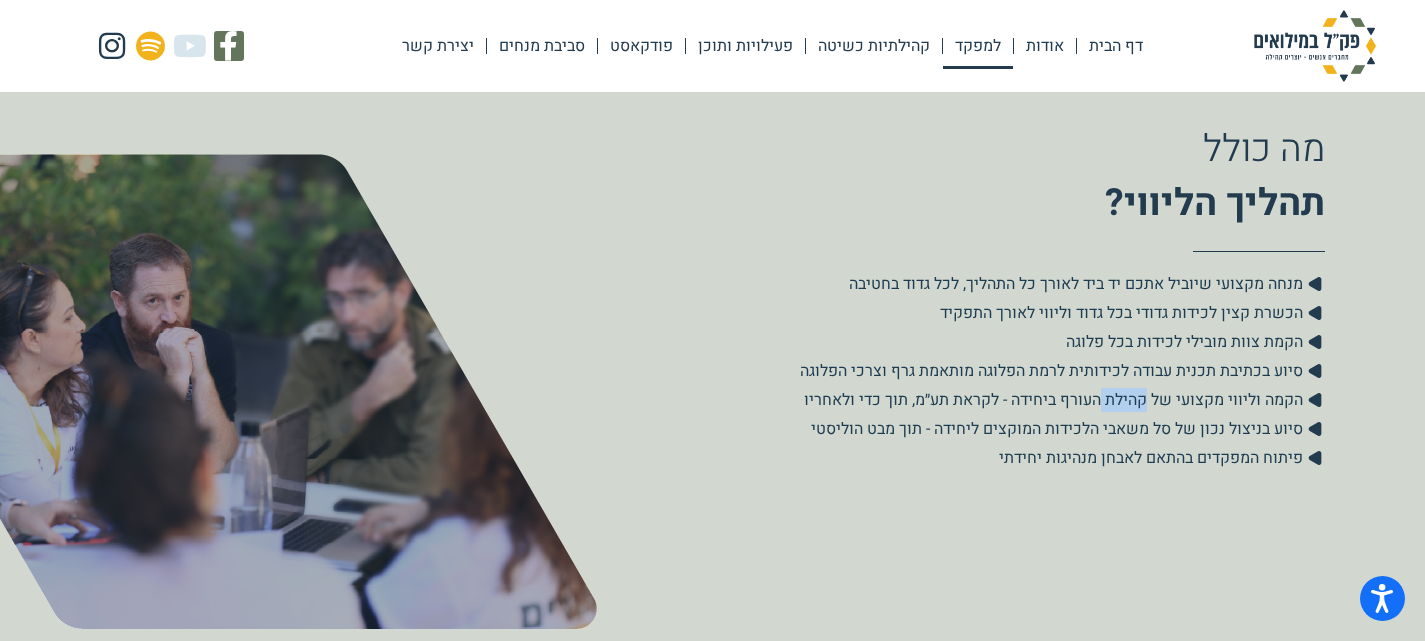click on "הקמה וליווי מקצועי של קהילת העורף ביחידה - לקראת תע״מ, תוך כדי ולאחריו" at bounding box center (1056, 400) 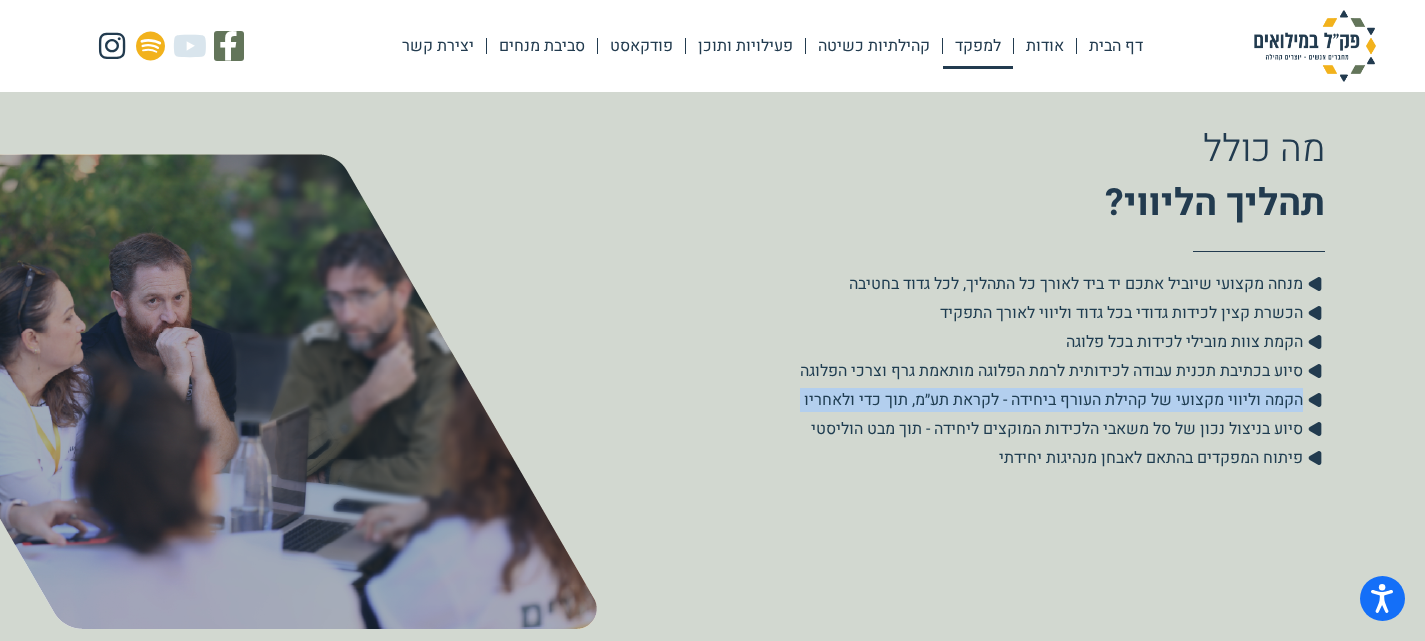 click on "הקמה וליווי מקצועי של קהילת העורף ביחידה - לקראת תע״מ, תוך כדי ולאחריו" at bounding box center (1056, 400) 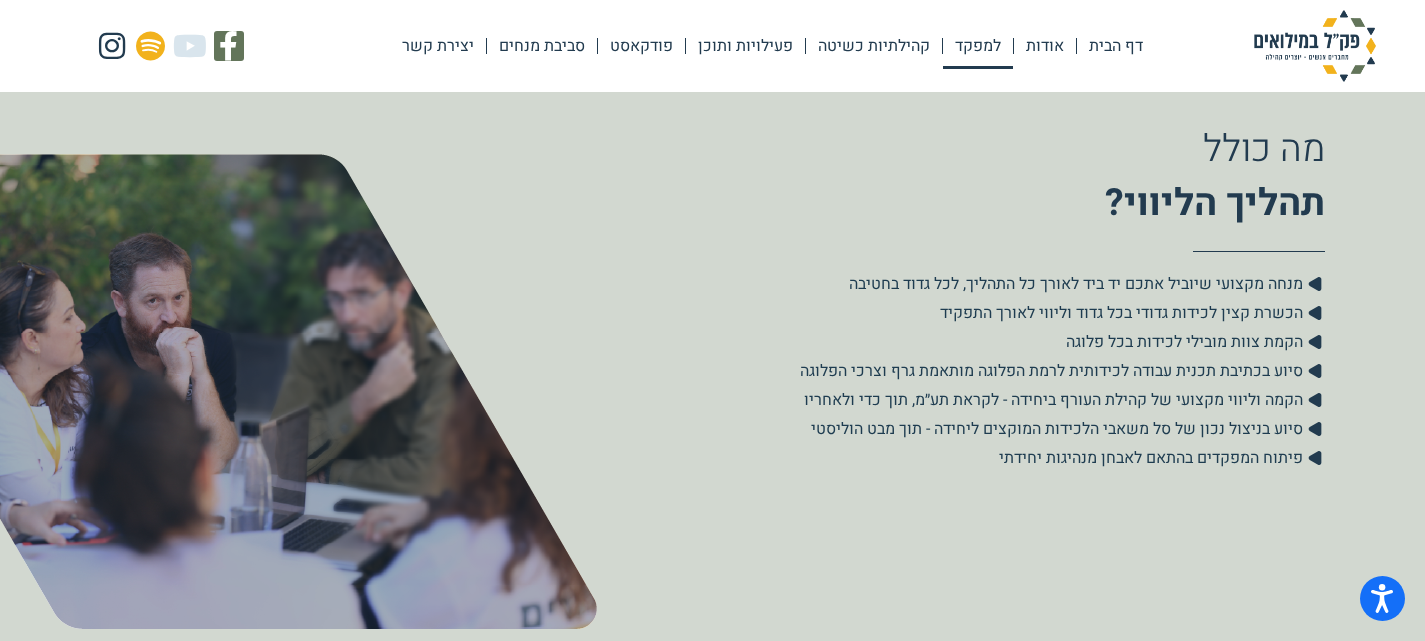 click on "סיוע בניצול נכון של סל משאבי הלכידות המוקצים ליחידה - תוך מבט הוליסטי" at bounding box center [1059, 429] 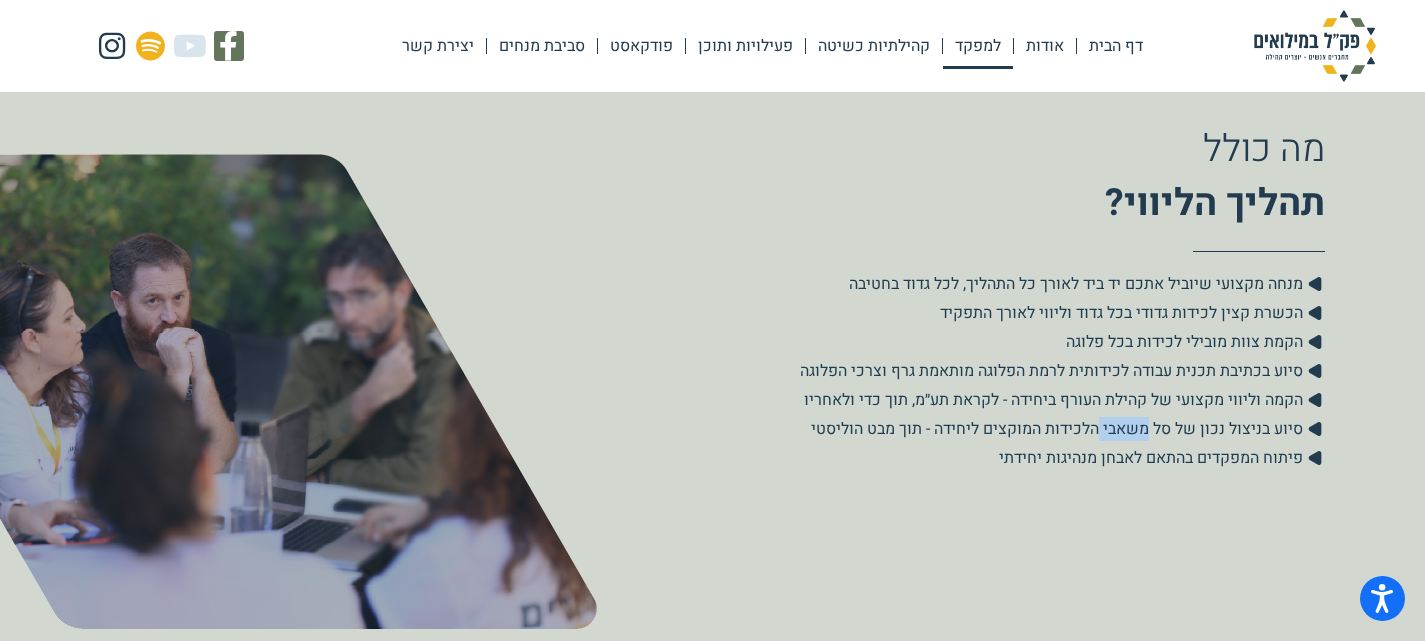click on "סיוע בניצול נכון של סל משאבי הלכידות המוקצים ליחידה - תוך מבט הוליסטי" at bounding box center [1059, 429] 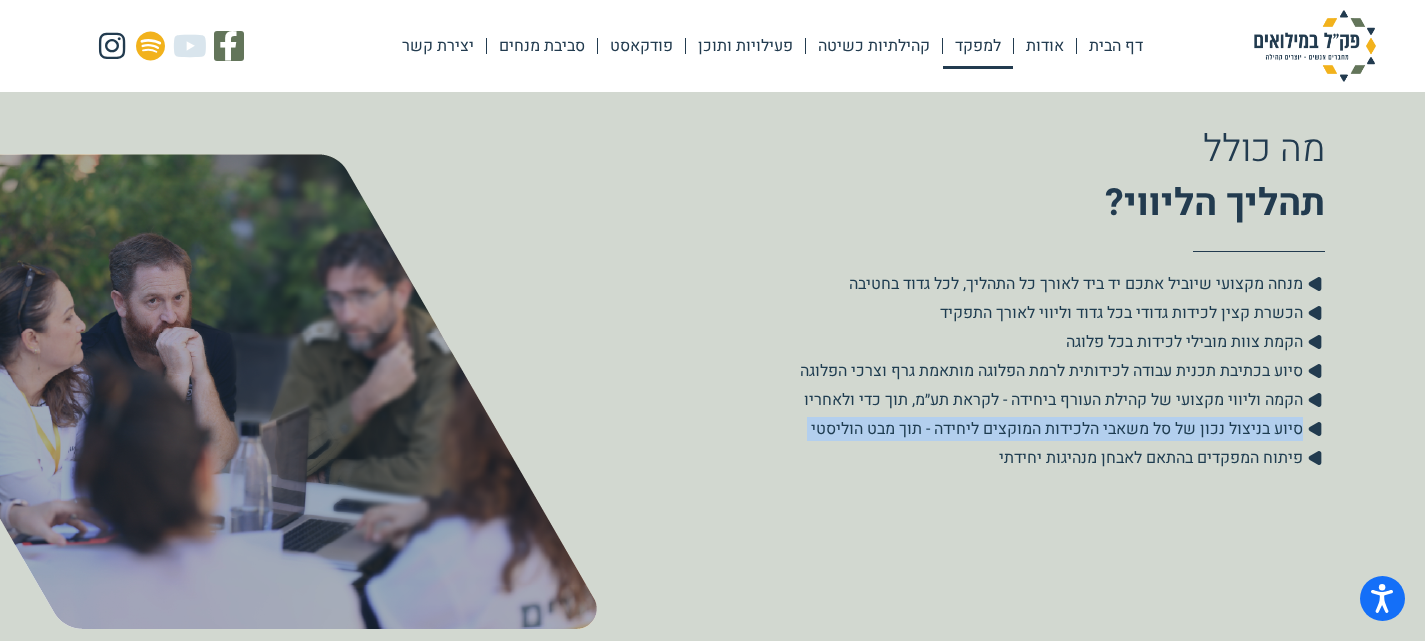 click on "סיוע בניצול נכון של סל משאבי הלכידות המוקצים ליחידה - תוך מבט הוליסטי" at bounding box center (1059, 429) 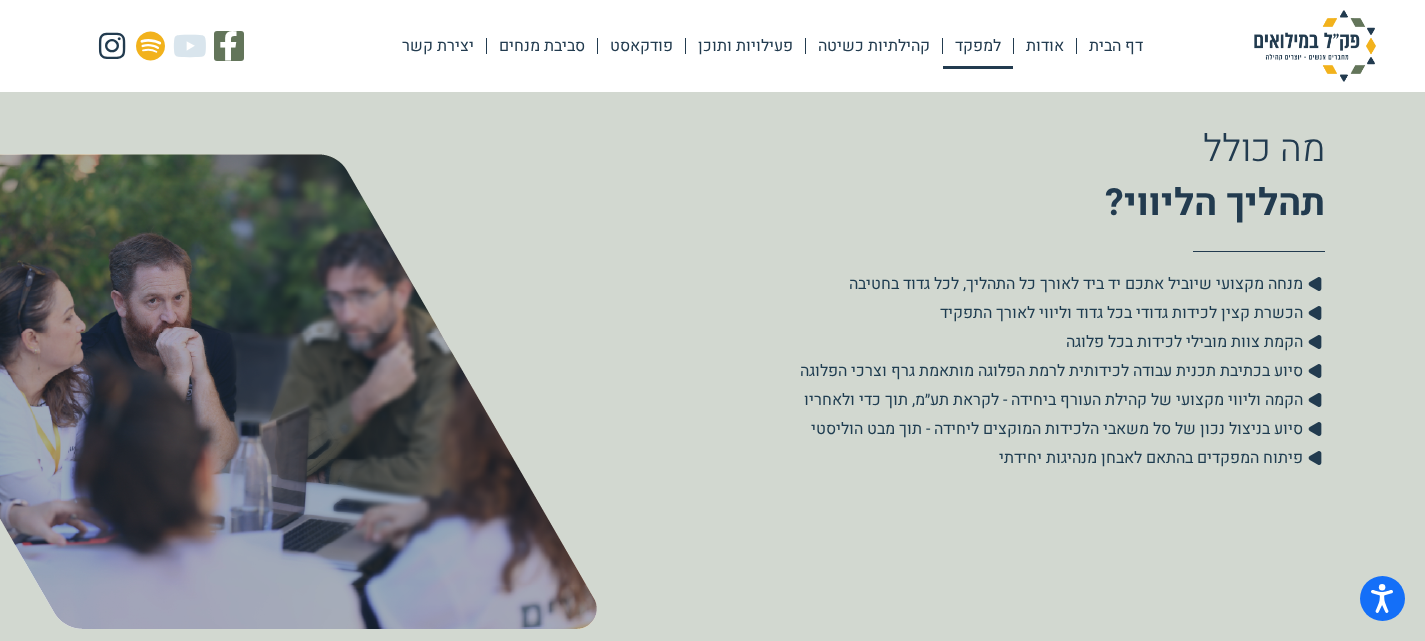 click on "פיתוח המפקדים בהתאם לאבחן מנהיגות יחידתי" at bounding box center [1153, 458] 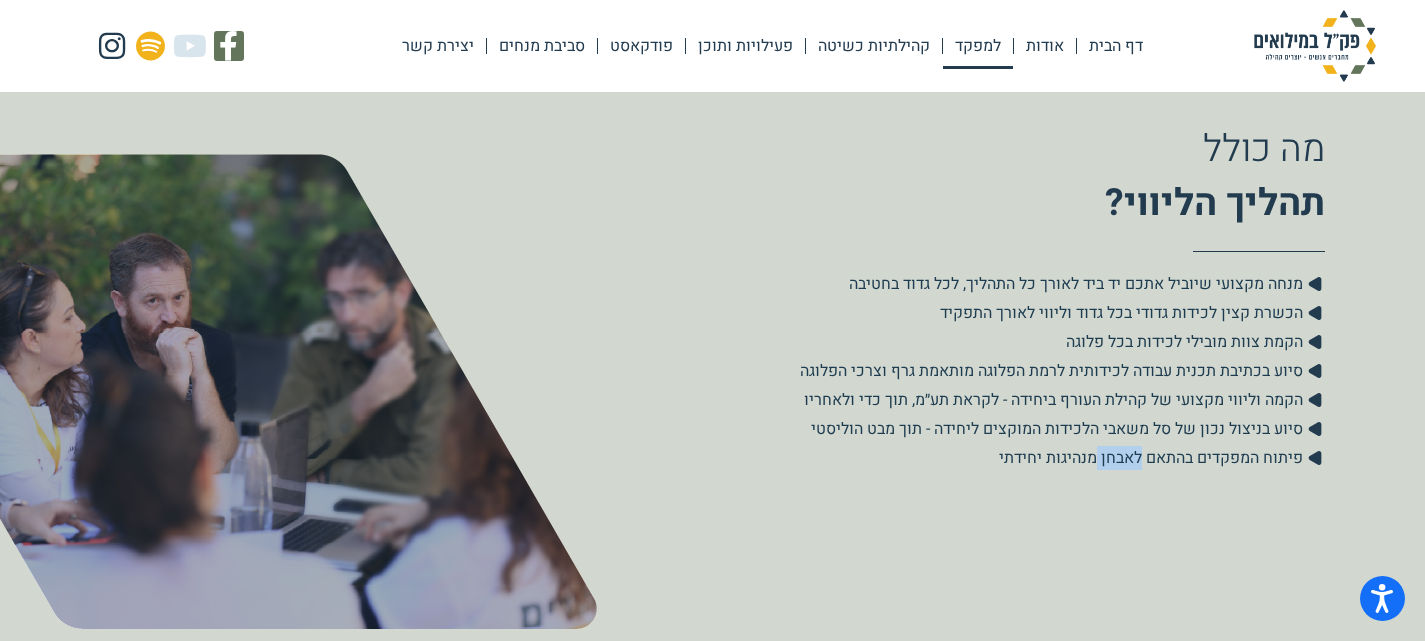 click on "פיתוח המפקדים בהתאם לאבחן מנהיגות יחידתי" at bounding box center (1153, 458) 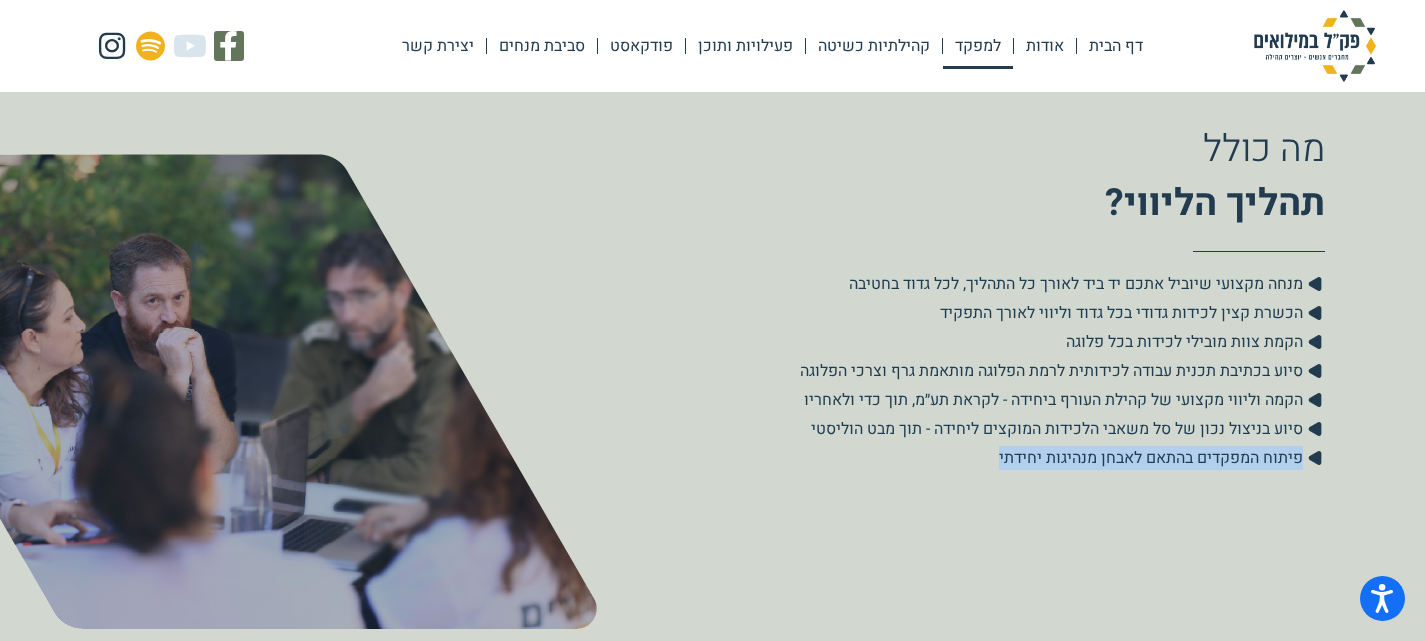 click on "פיתוח המפקדים בהתאם לאבחן מנהיגות יחידתי" at bounding box center [1153, 458] 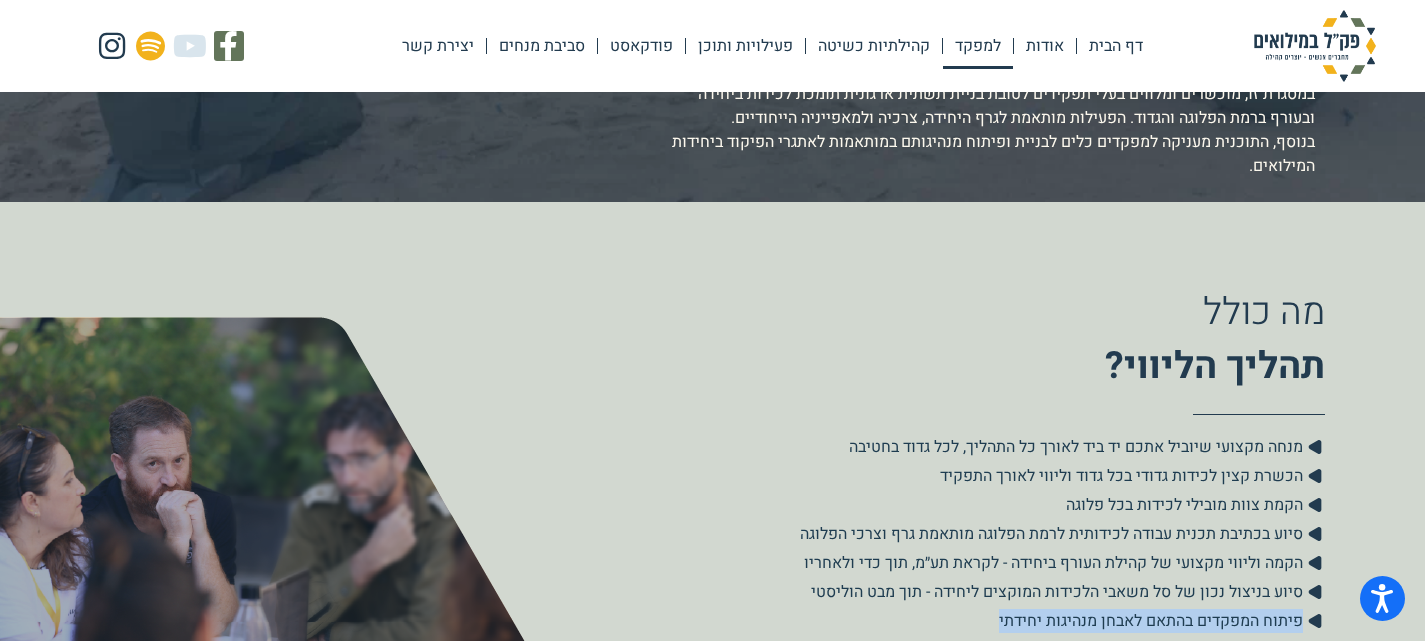 scroll, scrollTop: 0, scrollLeft: 0, axis: both 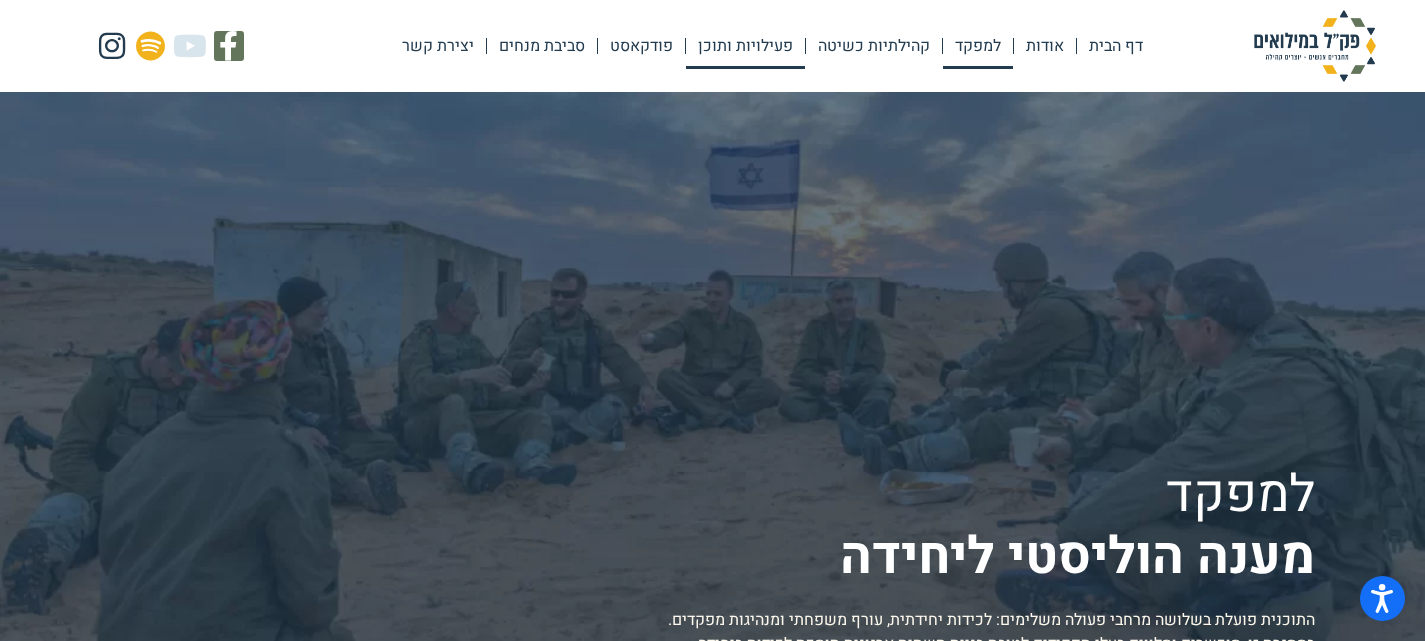click on "פעילויות ותוכן" 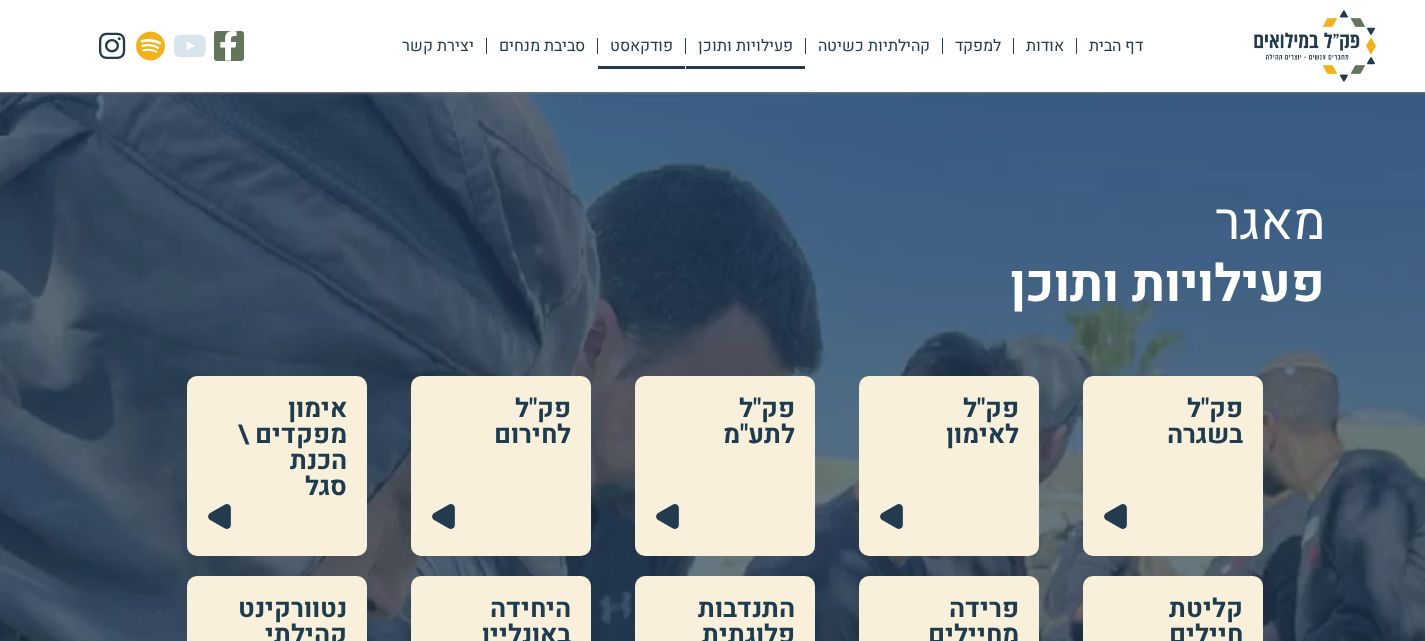 scroll, scrollTop: 0, scrollLeft: 0, axis: both 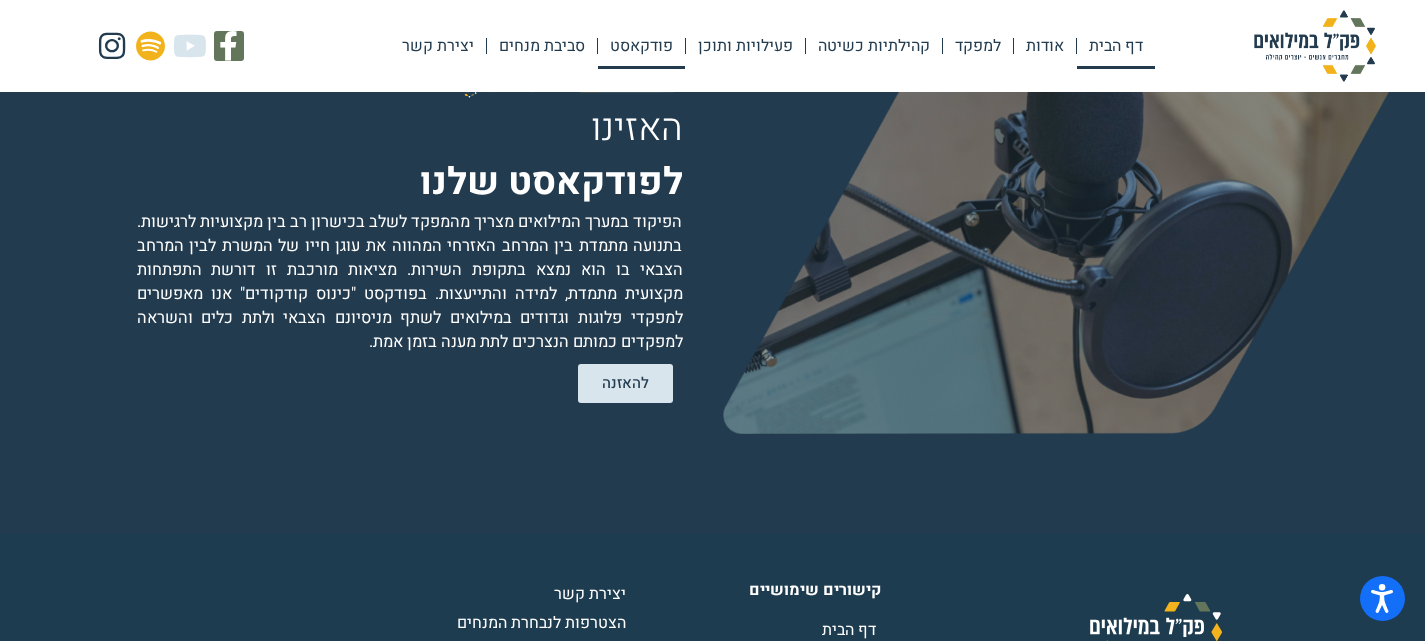 click on "דף הבית" 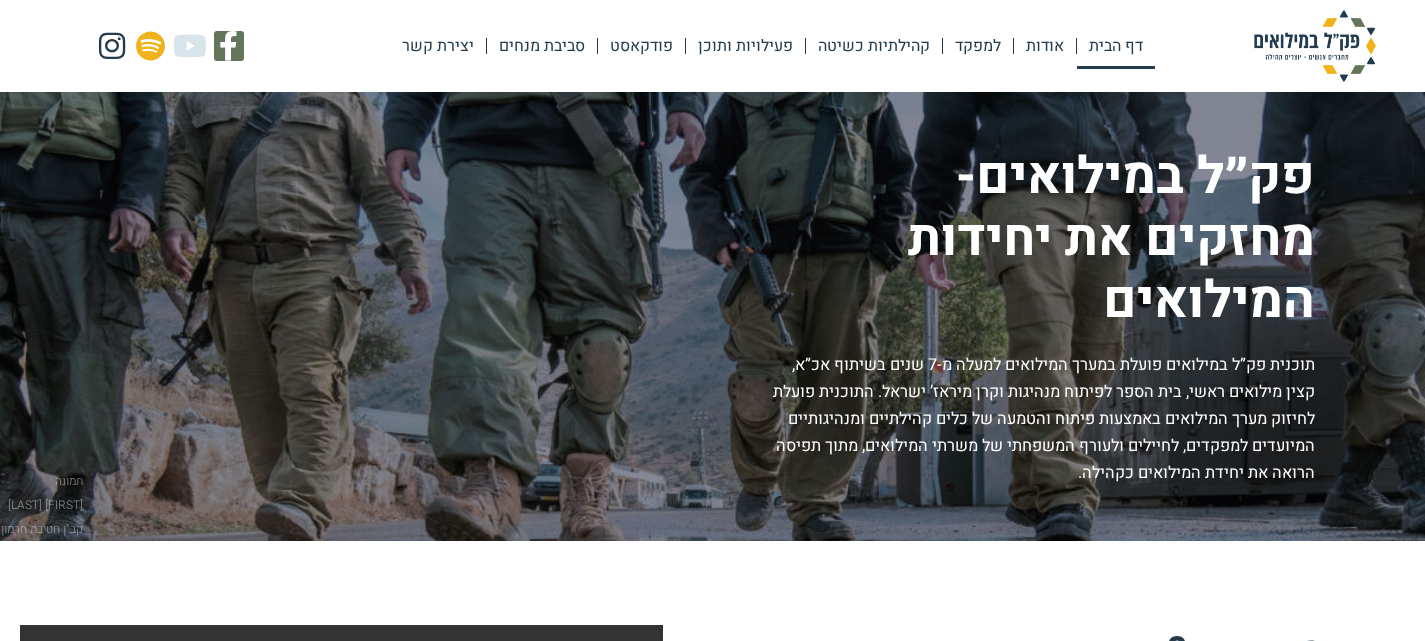 scroll, scrollTop: 0, scrollLeft: 0, axis: both 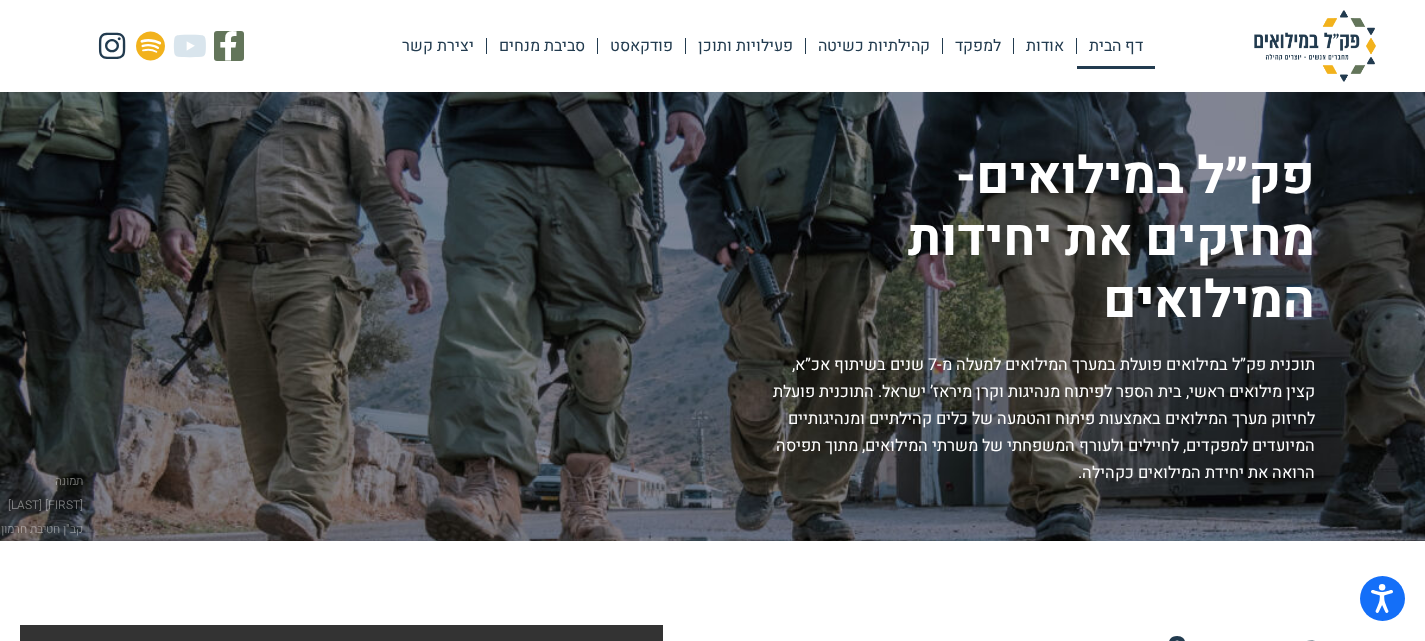 click on "פק״ל במילואים- מחזקים את יחידות המילואים" at bounding box center [662, 239] 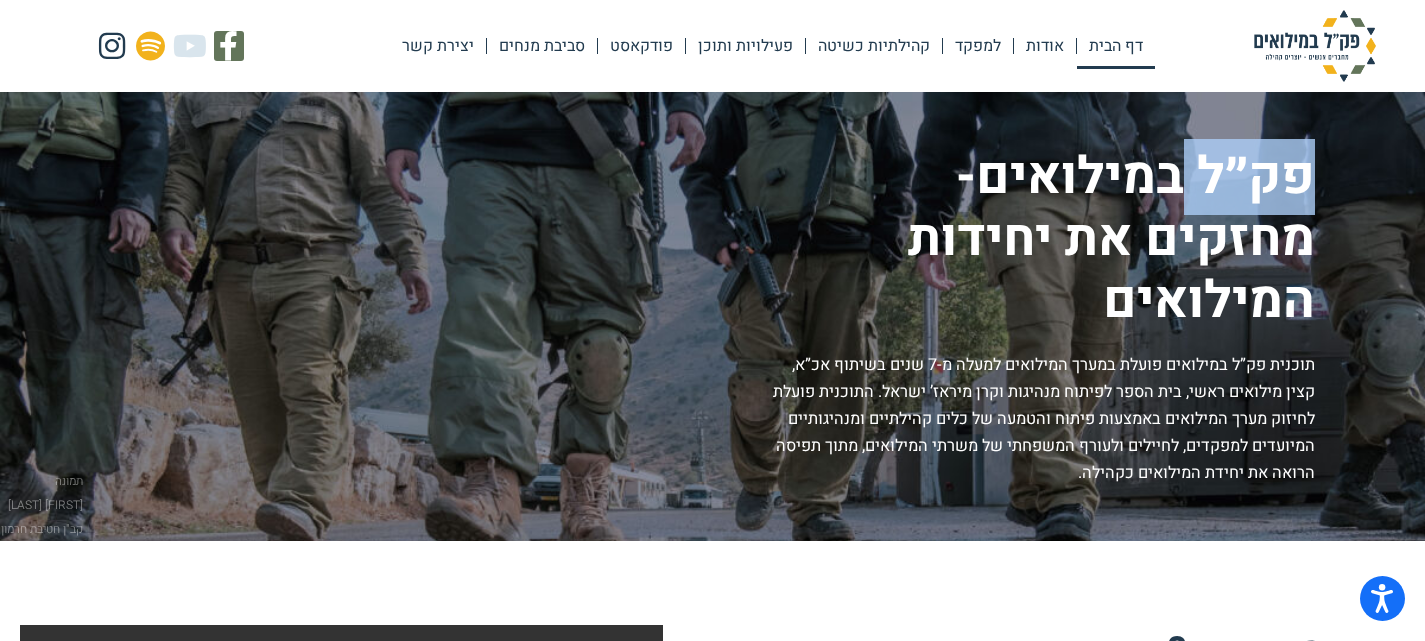 click on "פק״ל במילואים- מחזקים את יחידות המילואים" at bounding box center (662, 239) 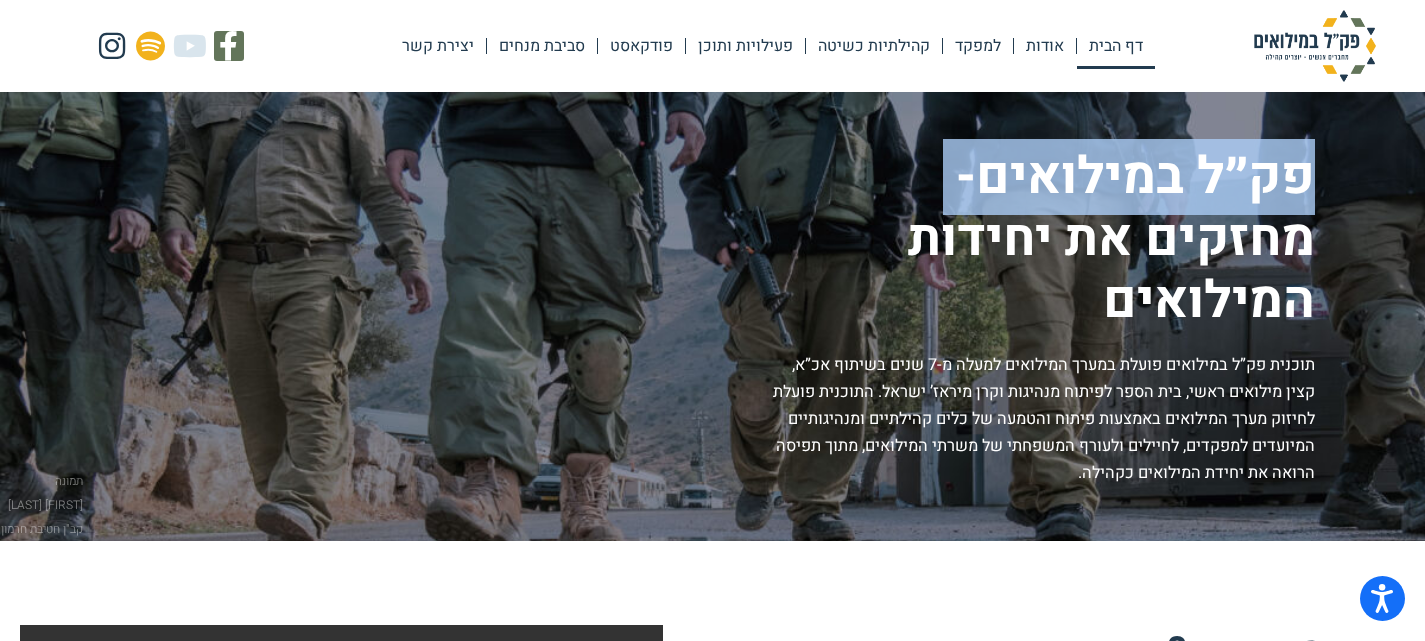 click on "פק״ל במילואים- מחזקים את יחידות המילואים" at bounding box center [662, 239] 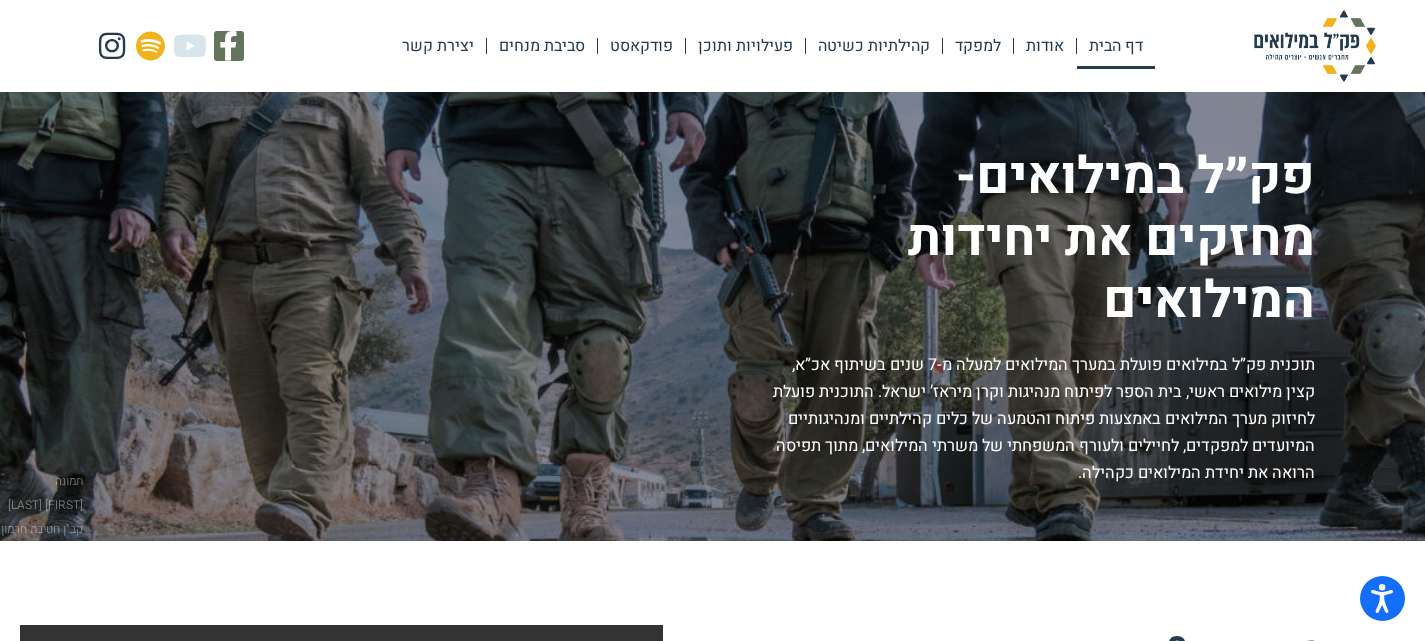 click on "פק״ל במילואים- מחזקים את יחידות המילואים" at bounding box center [662, 239] 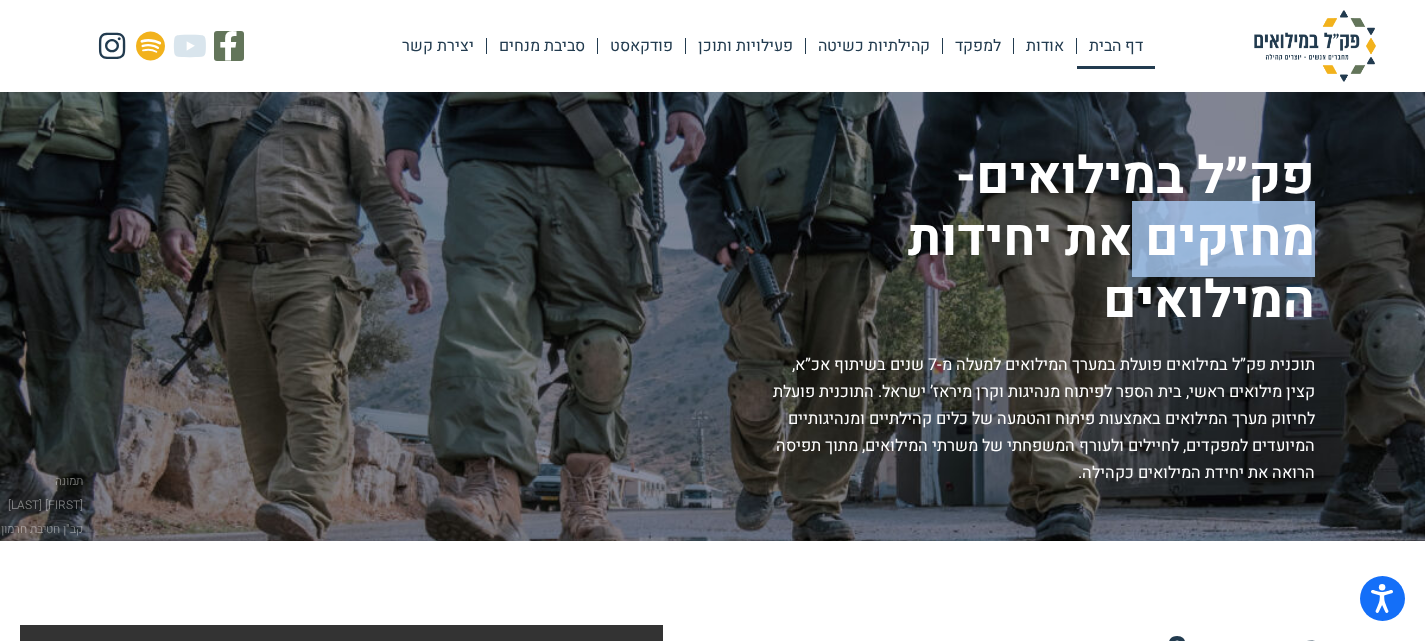 click on "פק״ל במילואים- מחזקים את יחידות המילואים" at bounding box center (662, 239) 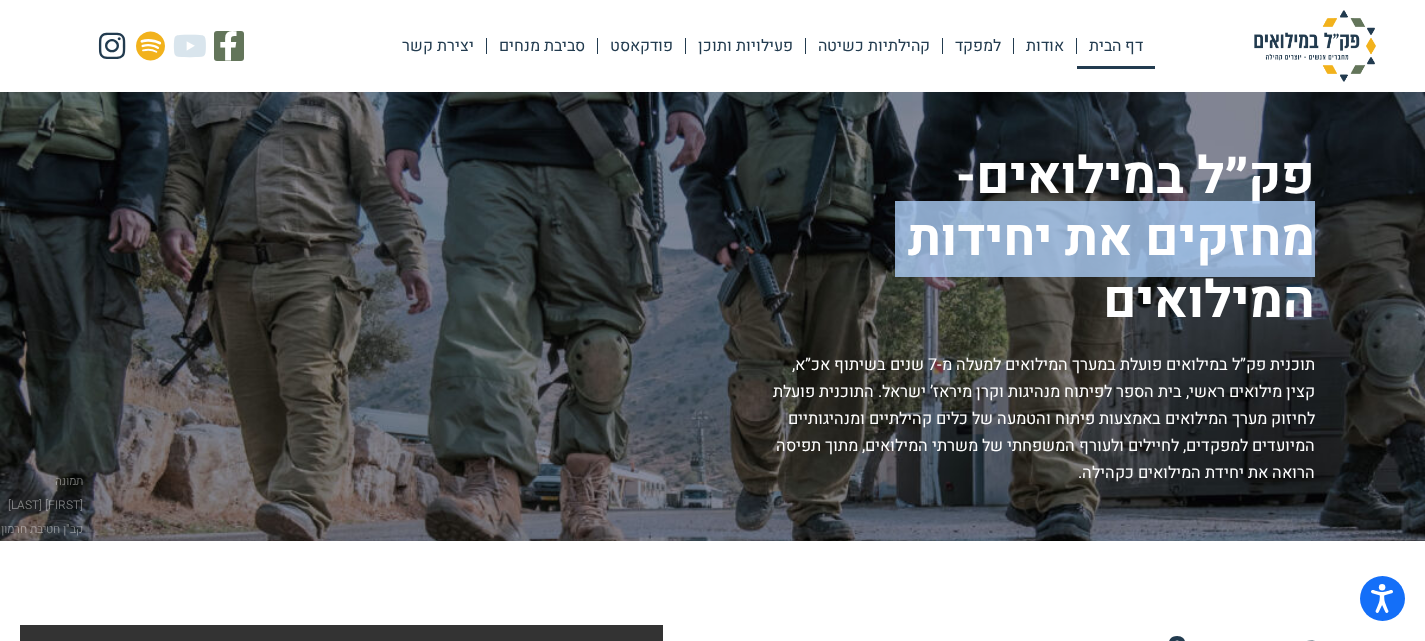click on "פק״ל במילואים- מחזקים את יחידות המילואים" at bounding box center [662, 239] 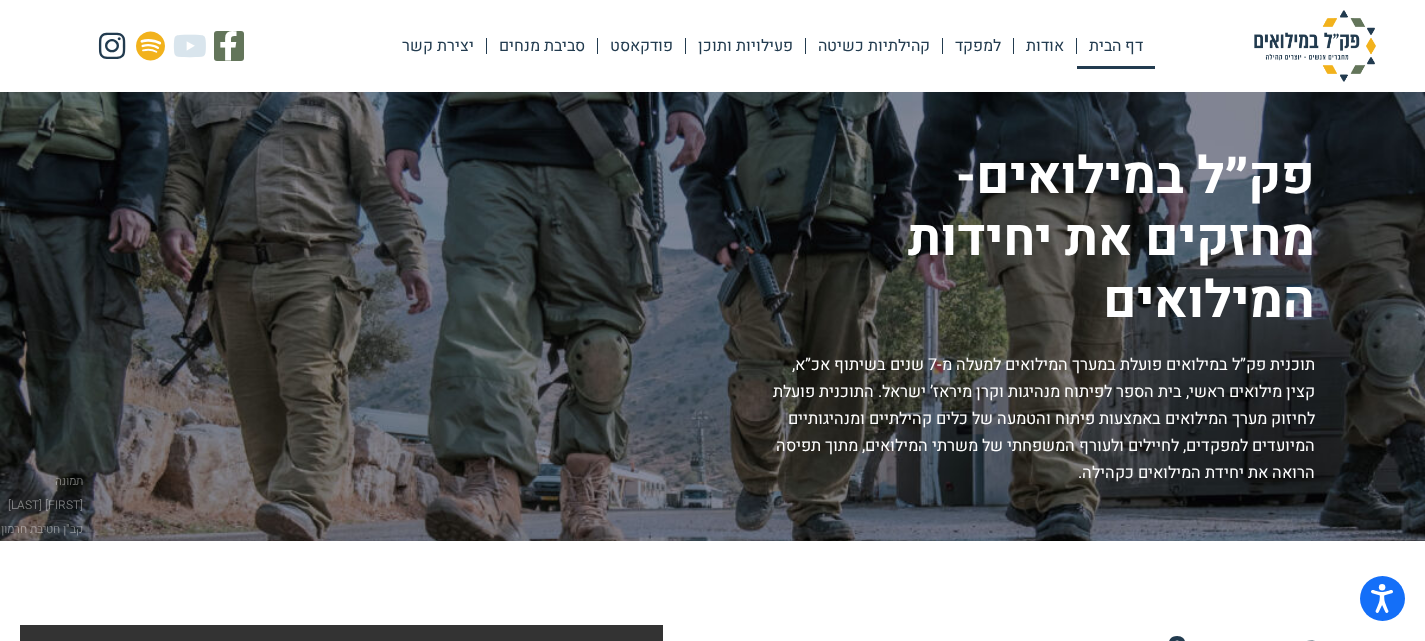 click on "פק״ל במילואים- מחזקים את יחידות המילואים" at bounding box center (662, 239) 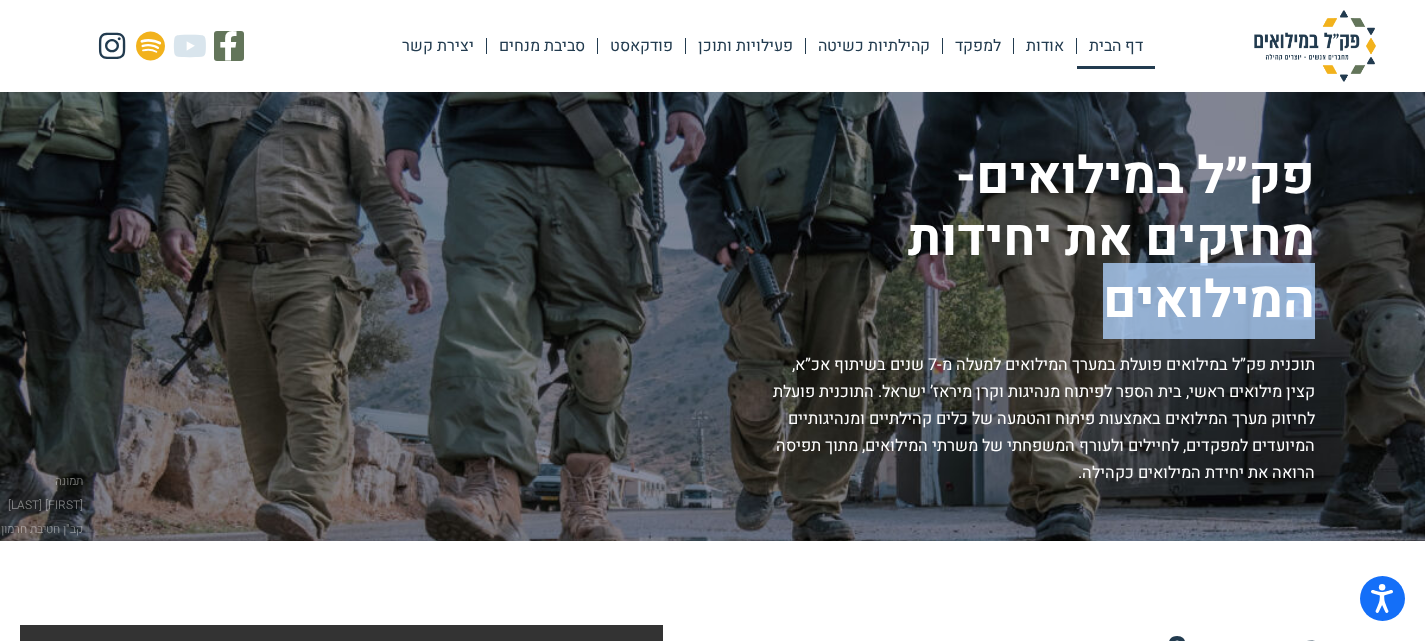 click on "פק״ל במילואים- מחזקים את יחידות המילואים" at bounding box center [662, 239] 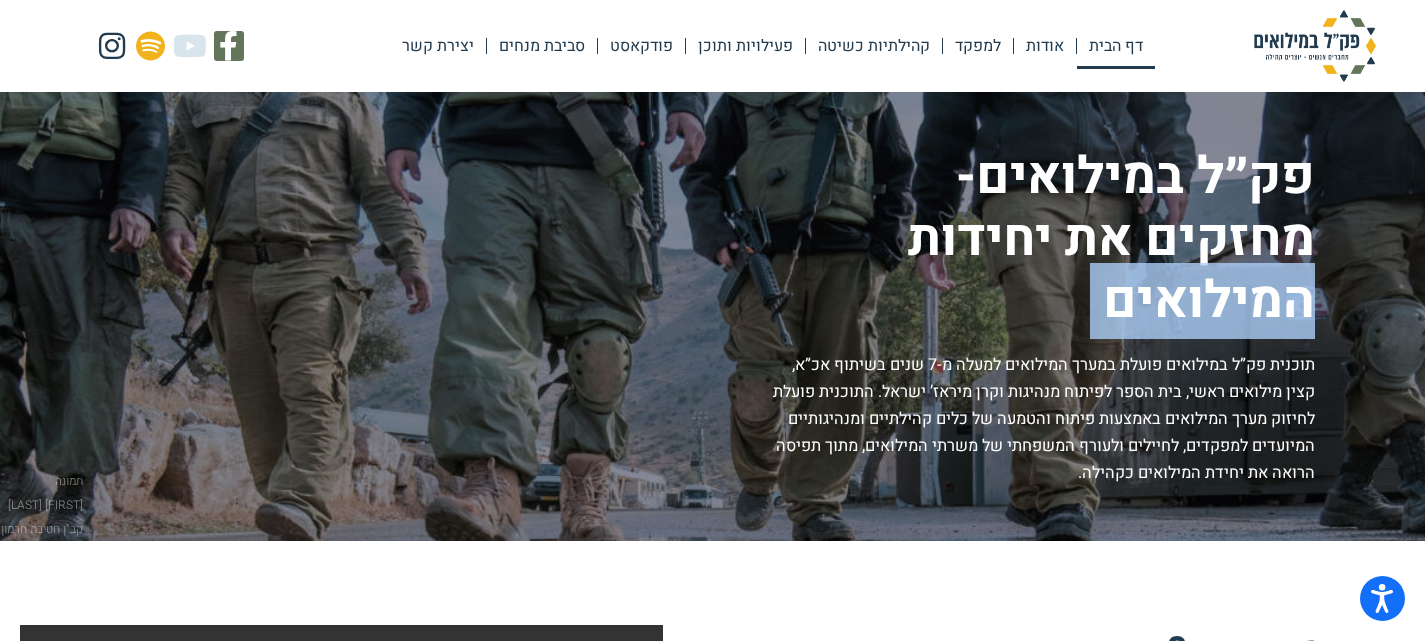 click on "פק״ל במילואים- מחזקים את יחידות המילואים" at bounding box center (662, 239) 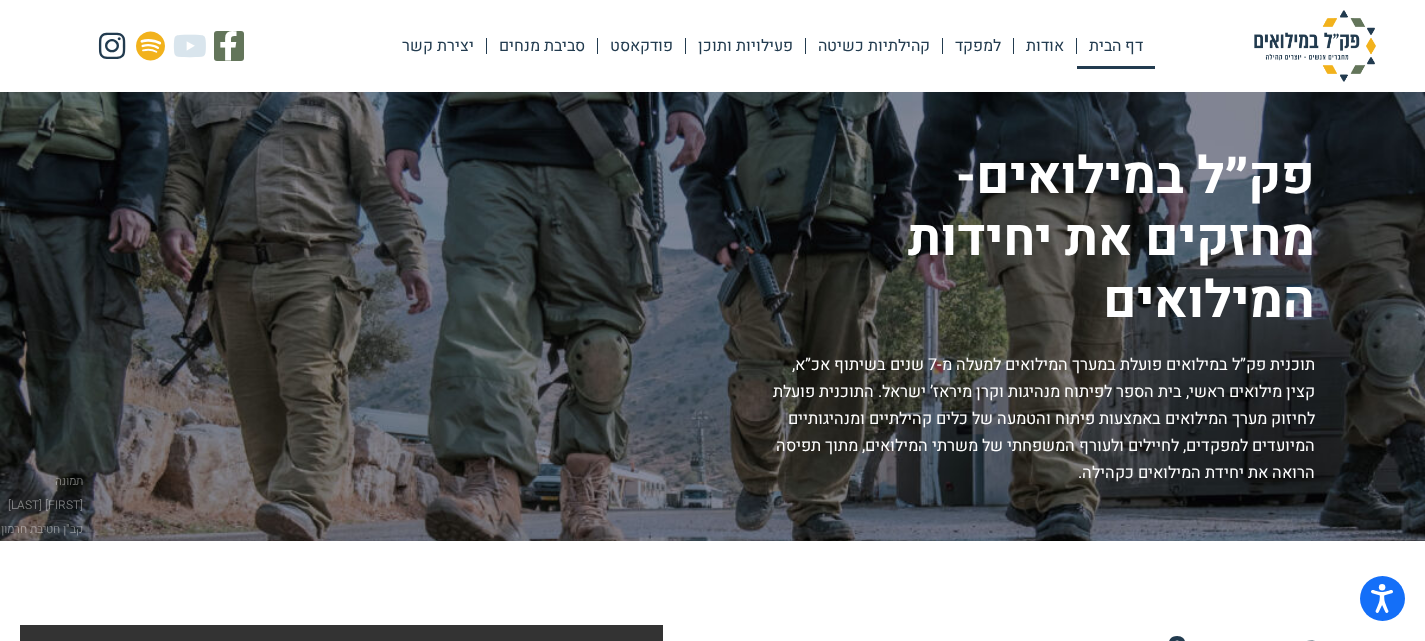 click on "תוכנית פק”ל במילואים פועלת במערך המילואים למעלה מ-7 שנים בשיתוף אכ”א, קצין מילואים ראשי, בית הספר לפיתוח מנהיגות וקרן מיראז’ ישראל. התוכנית פועלת לחיזוק מערך המילואים באמצעות פיתוח והטמעה של כלים קהילתיים ומנהיגותיים המיועדים למפקדים, לחיילים ולעורף המשפחתי של משרתי המילואים, מתוך תפיסה הרואה את יחידת המילואים כקהילה." at bounding box center (1042, 419) 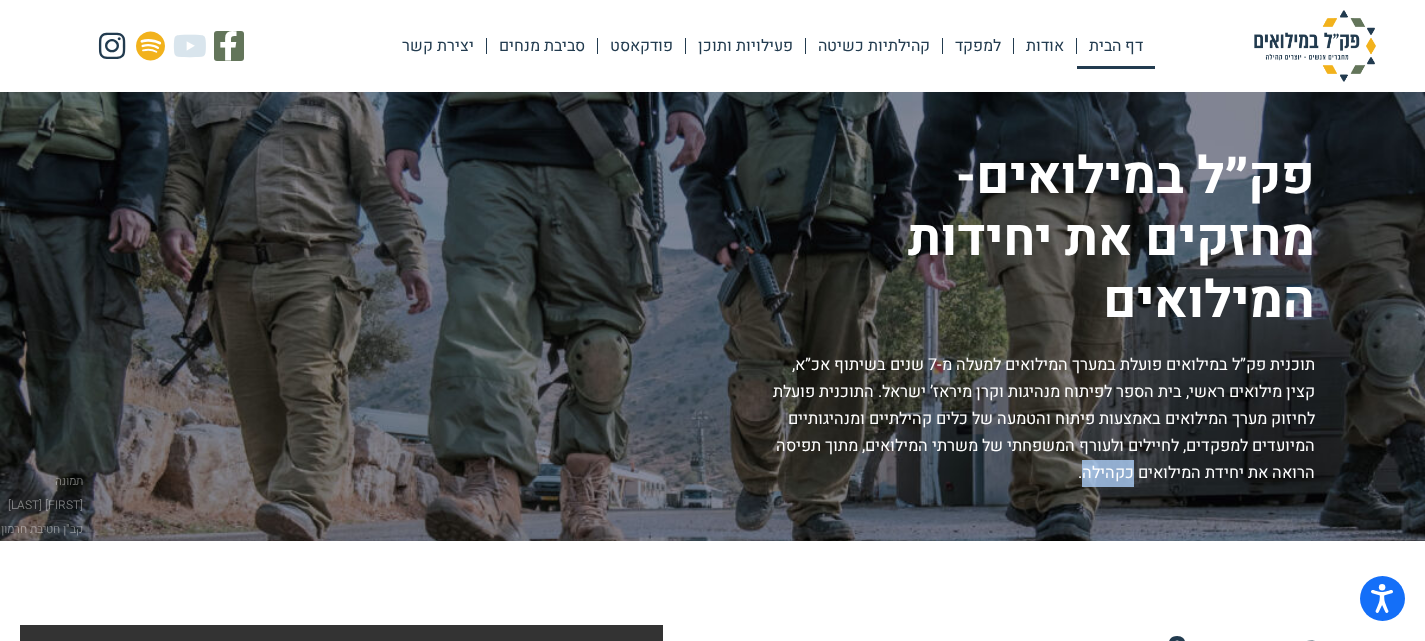 click on "תוכנית פק”ל במילואים פועלת במערך המילואים למעלה מ-7 שנים בשיתוף אכ”א, קצין מילואים ראשי, בית הספר לפיתוח מנהיגות וקרן מיראז’ ישראל. התוכנית פועלת לחיזוק מערך המילואים באמצעות פיתוח והטמעה של כלים קהילתיים ומנהיגותיים המיועדים למפקדים, לחיילים ולעורף המשפחתי של משרתי המילואים, מתוך תפיסה הרואה את יחידת המילואים כקהילה." at bounding box center (1042, 419) 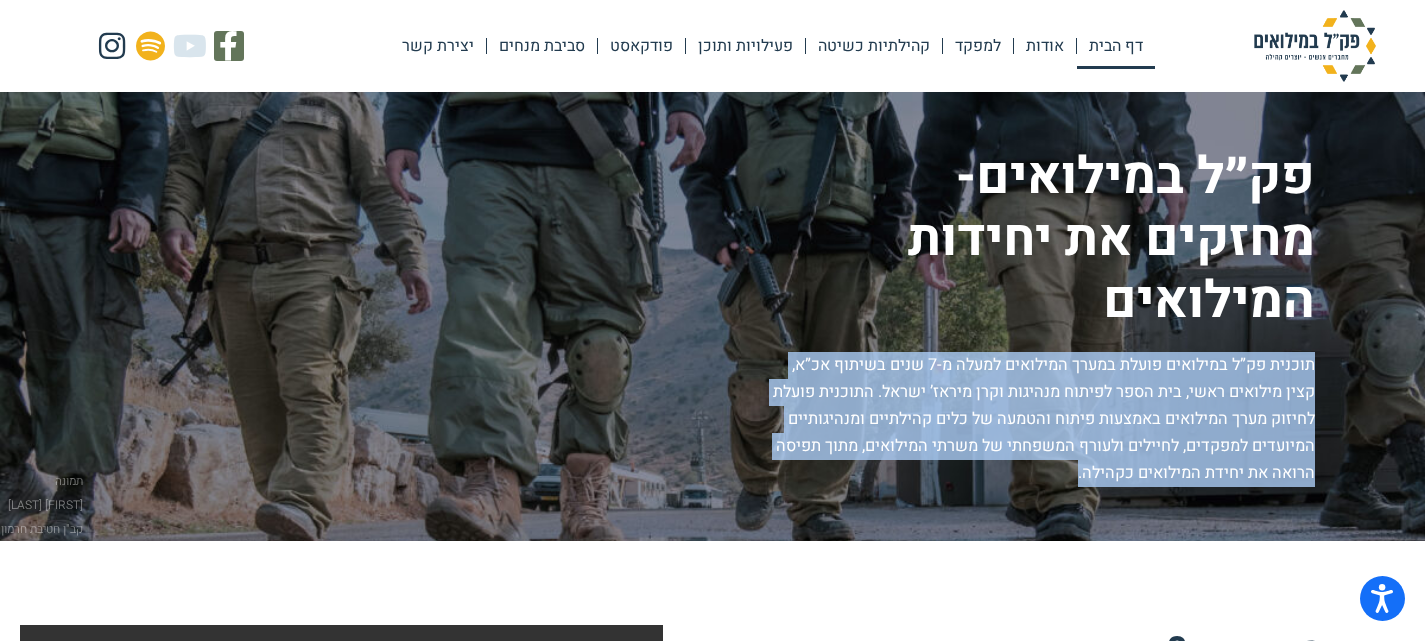 click on "תוכנית פק”ל במילואים פועלת במערך המילואים למעלה מ-7 שנים בשיתוף אכ”א, קצין מילואים ראשי, בית הספר לפיתוח מנהיגות וקרן מיראז’ ישראל. התוכנית פועלת לחיזוק מערך המילואים באמצעות פיתוח והטמעה של כלים קהילתיים ומנהיגותיים המיועדים למפקדים, לחיילים ולעורף המשפחתי של משרתי המילואים, מתוך תפיסה הרואה את יחידת המילואים כקהילה." at bounding box center (1042, 419) 